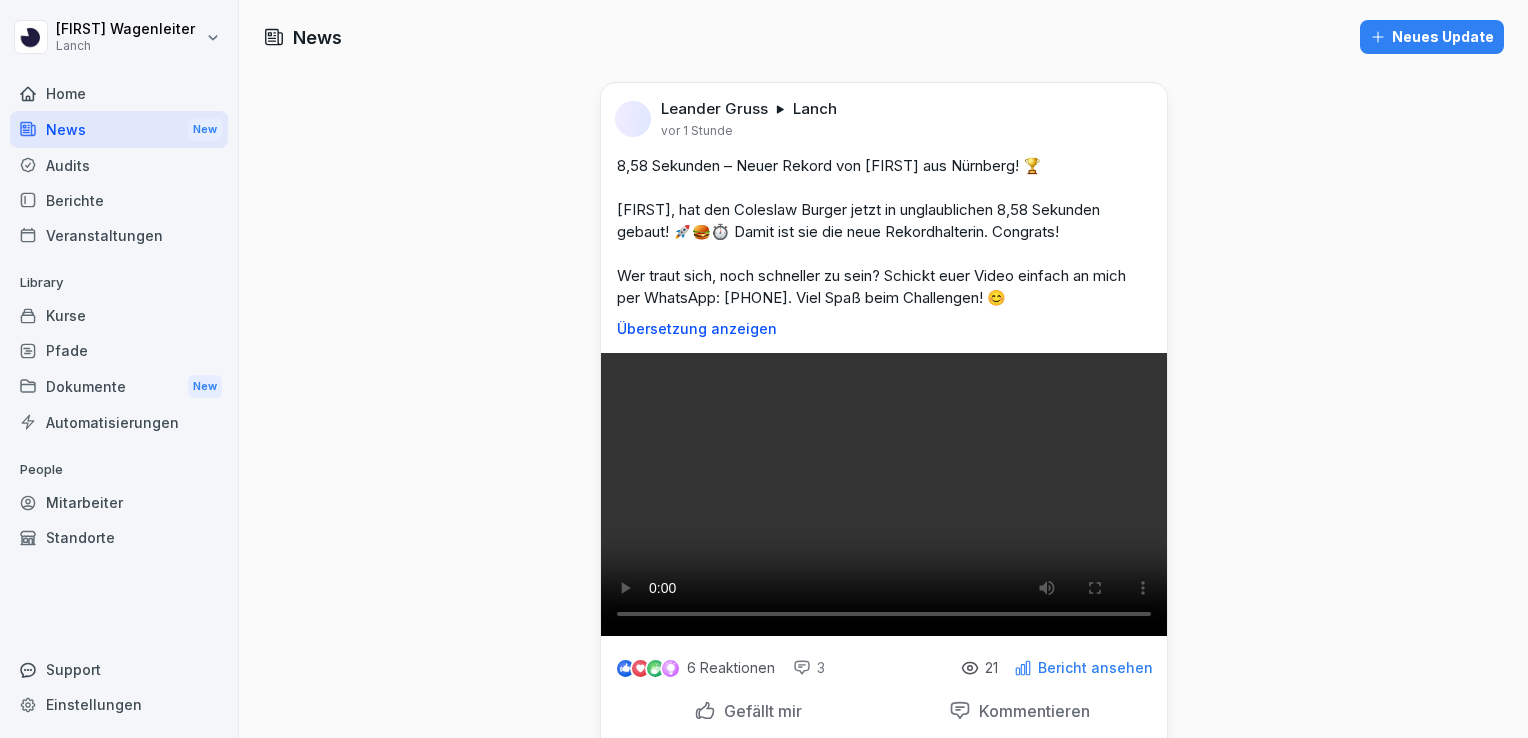 scroll, scrollTop: 0, scrollLeft: 0, axis: both 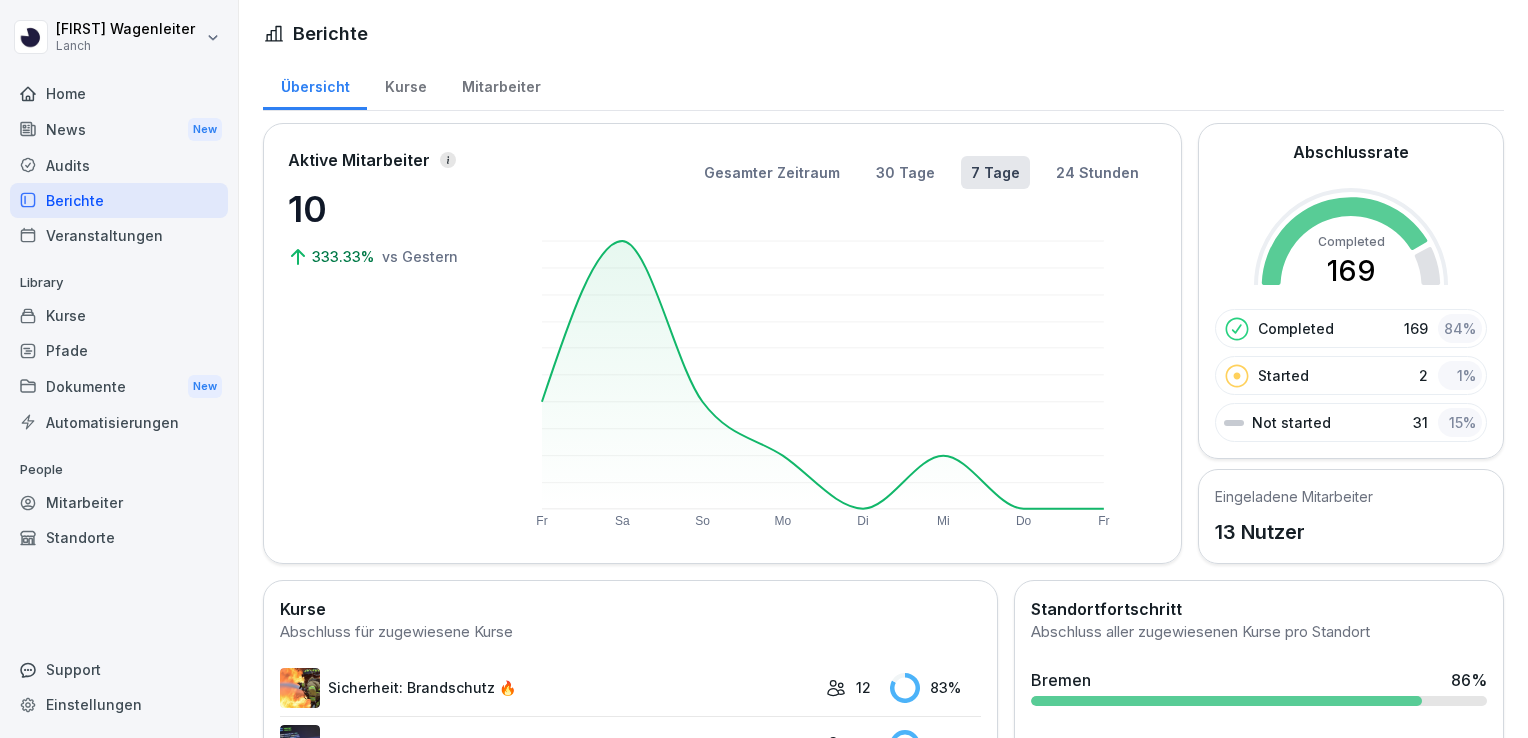 click on "Dokumente New" at bounding box center [119, 386] 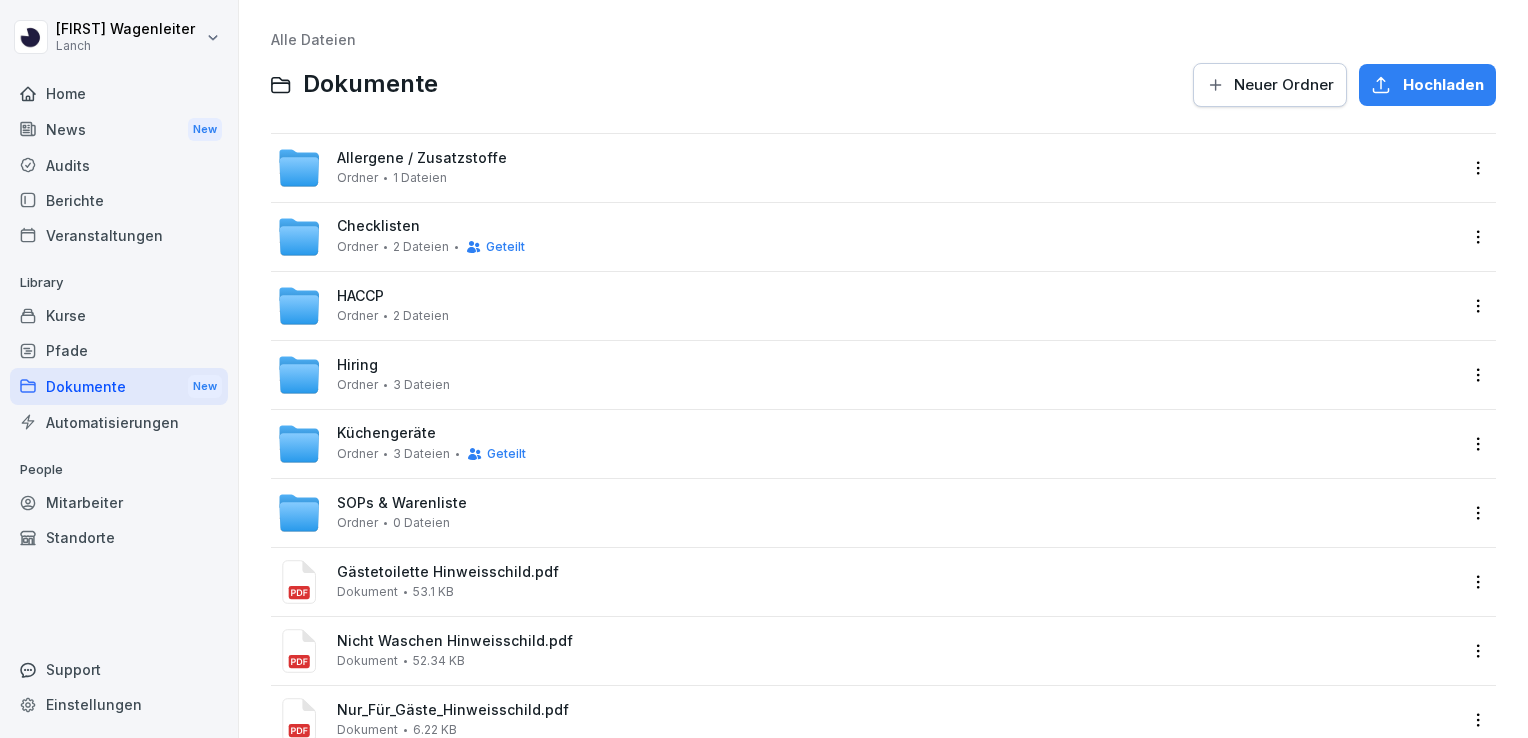 click on "SOPs & Warenliste Ordner 0 Dateien" at bounding box center (867, 513) 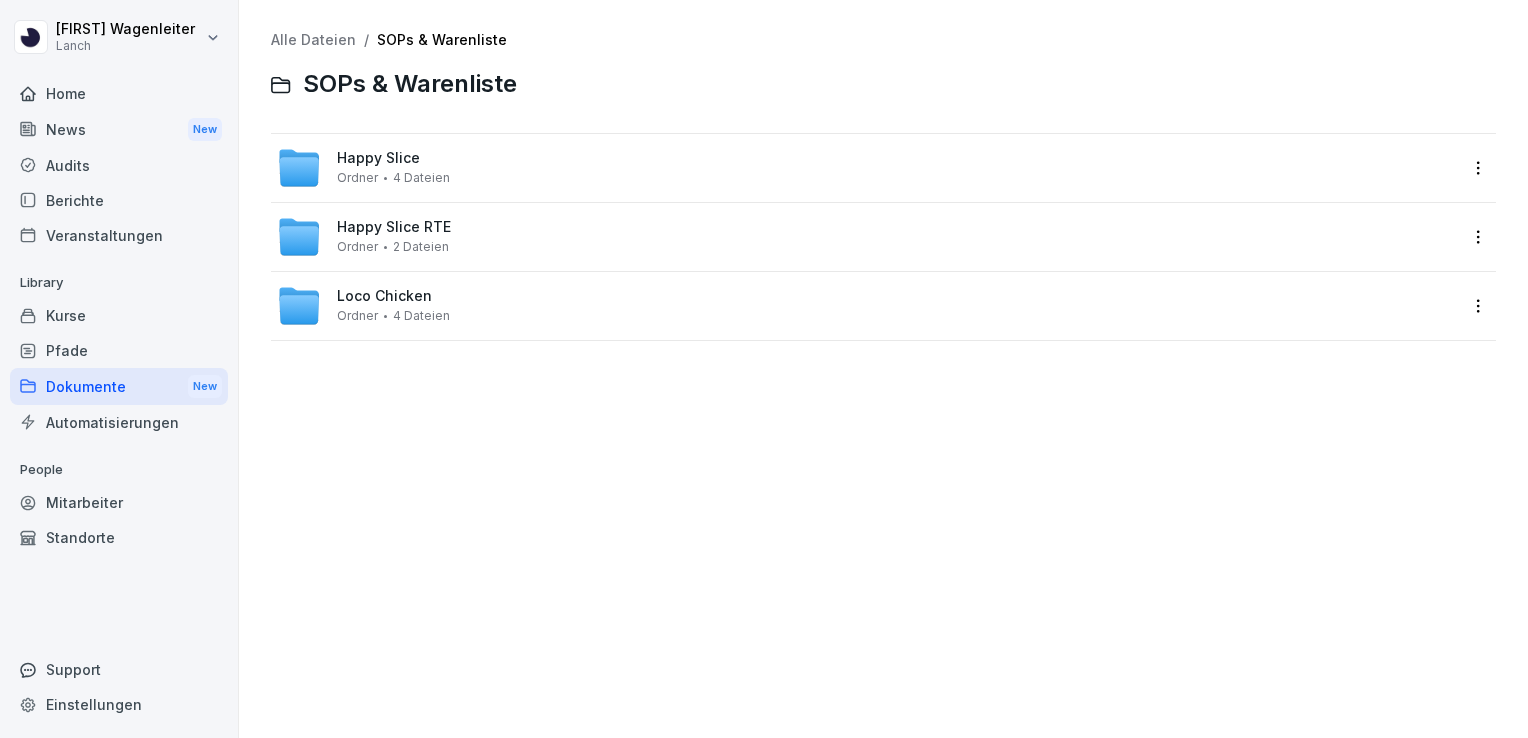 click on "Loco Chicken Ordner 4 Dateien" at bounding box center [867, 306] 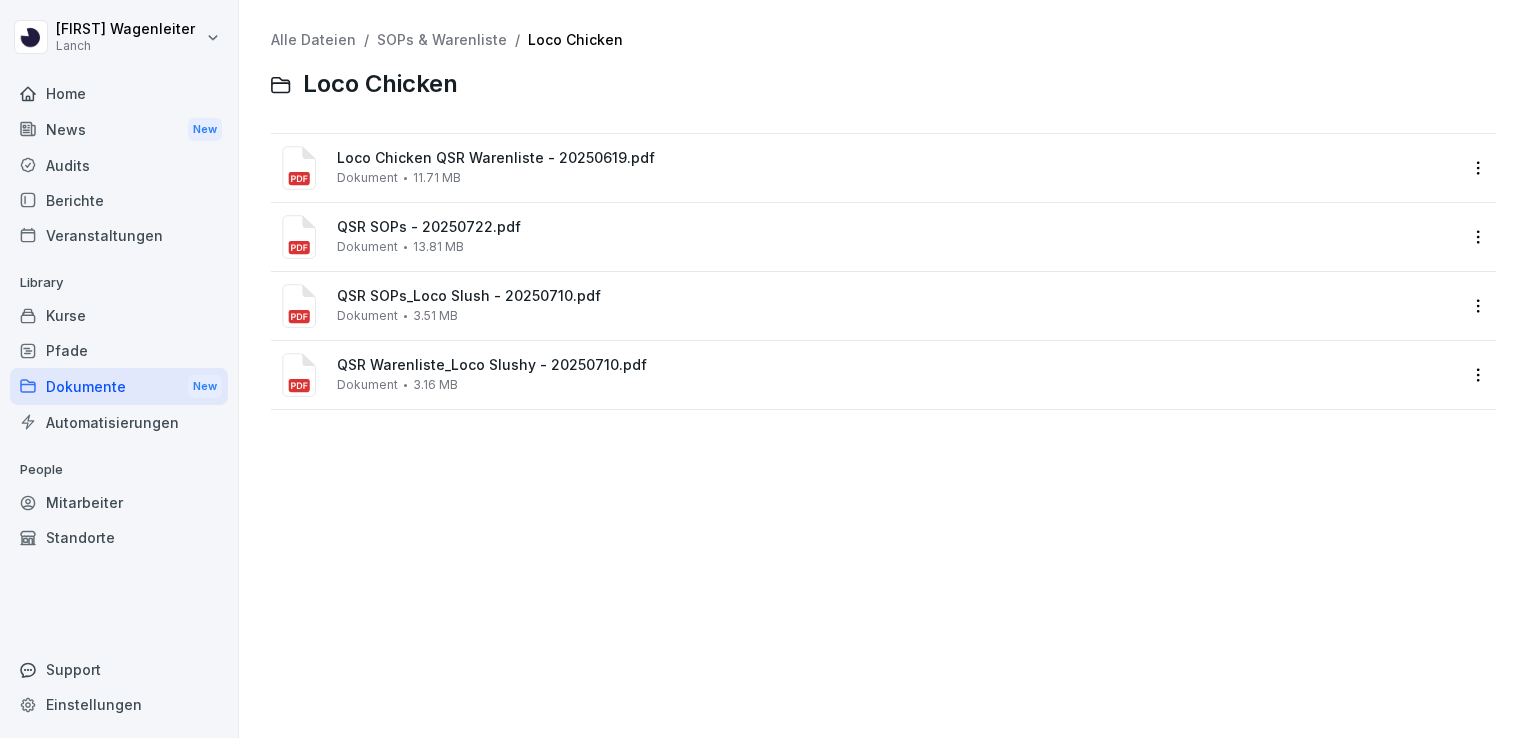 click on "11.71 MB" at bounding box center (437, 178) 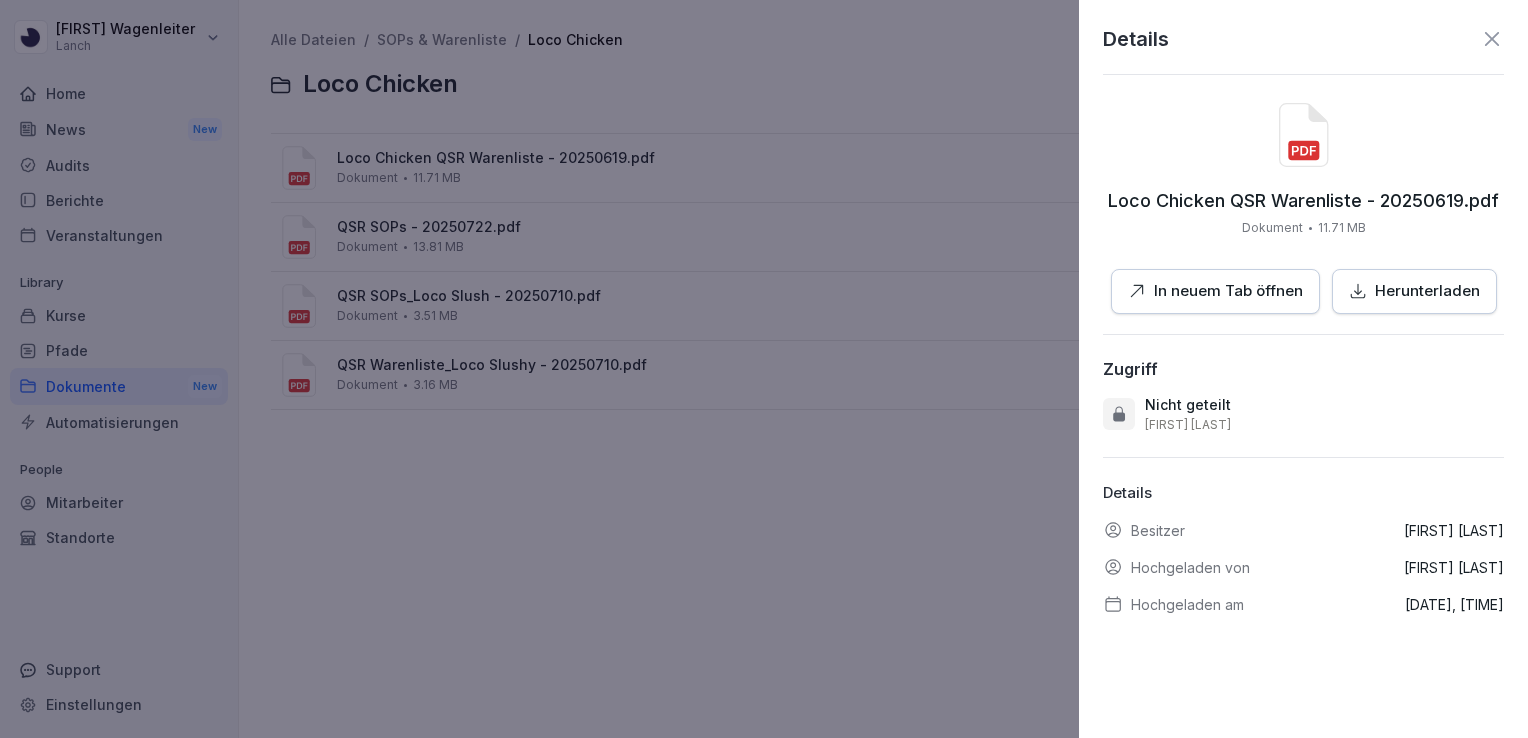 click on "In neuem Tab öffnen" at bounding box center [1228, 291] 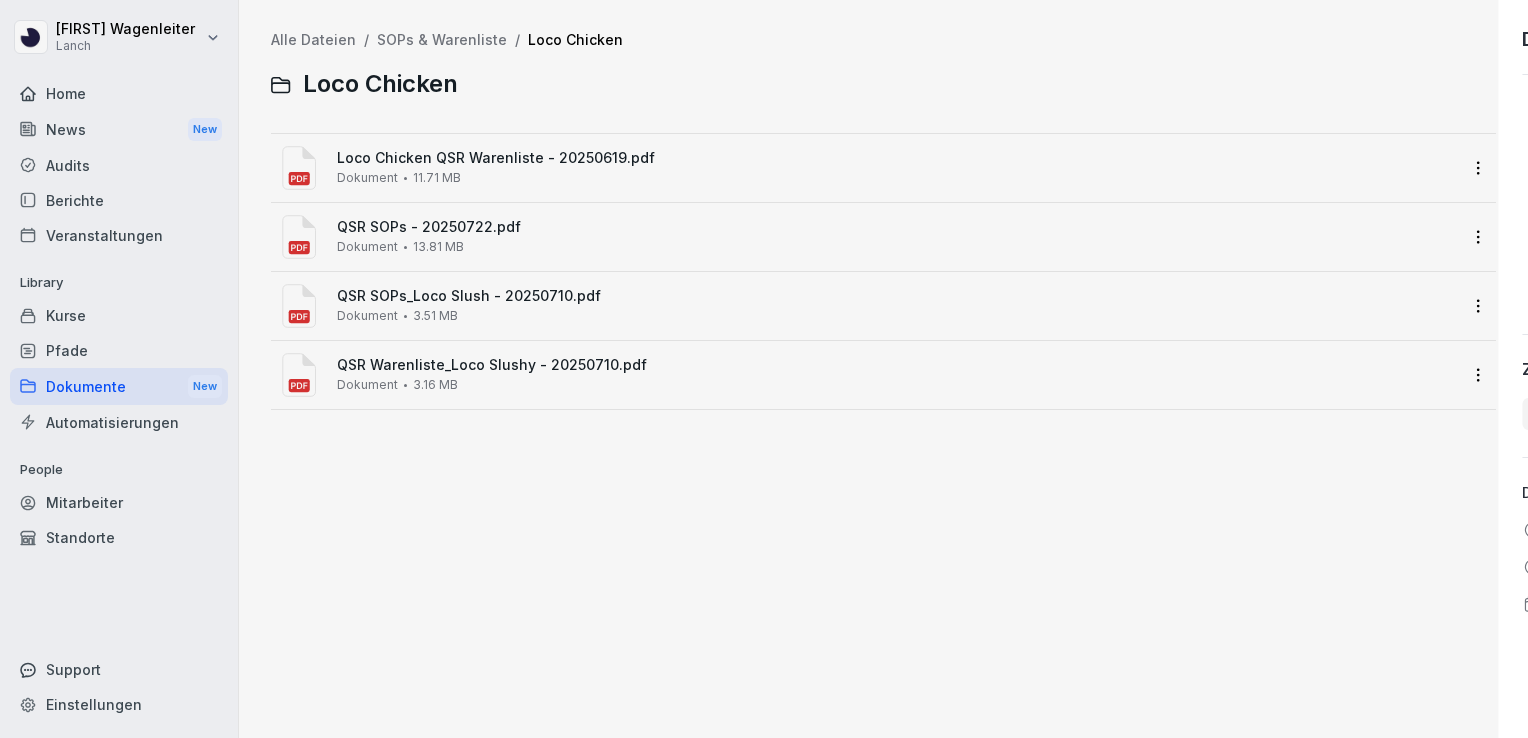 click at bounding box center [764, 369] 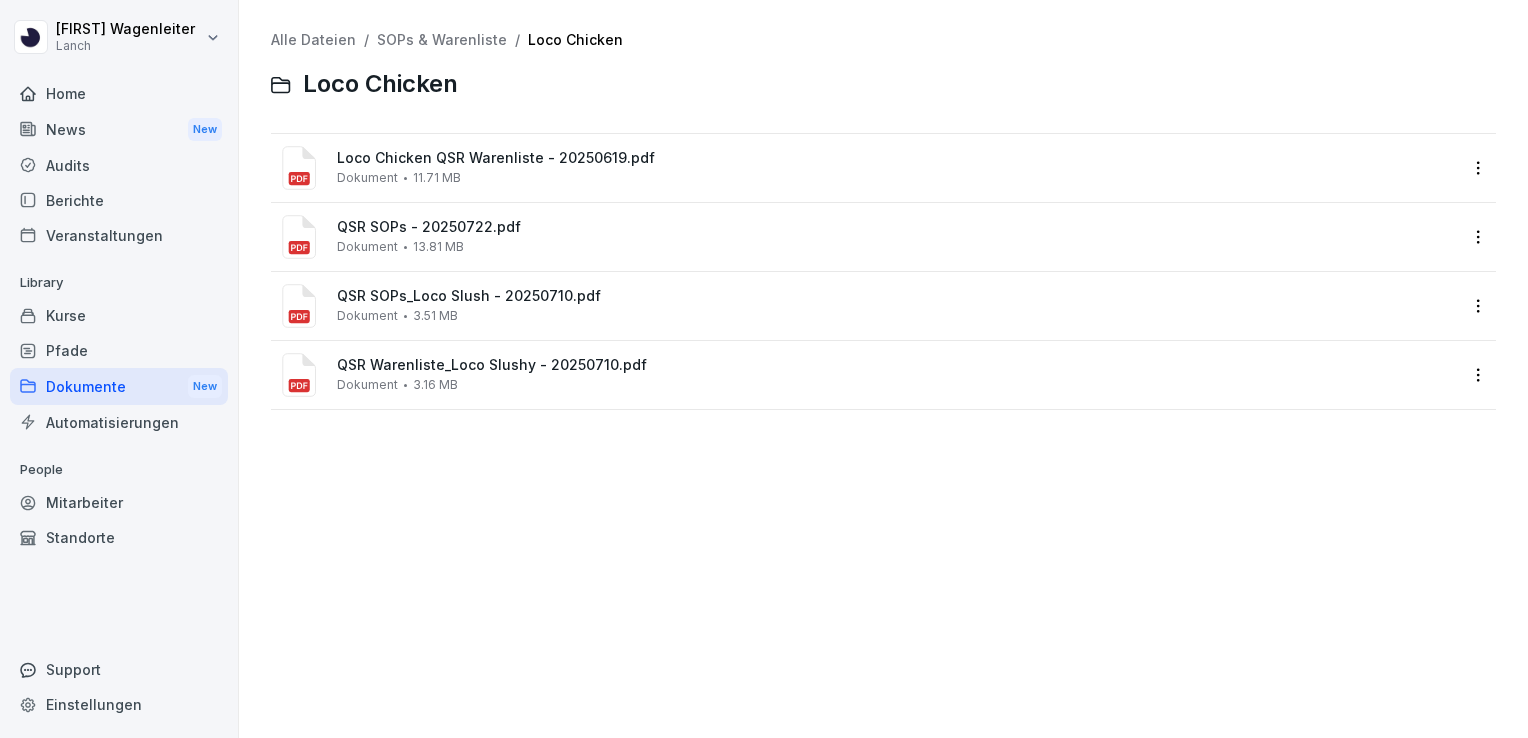 click on "QSR SOPs - 20250722.pdf Dokument 13.81 MB" at bounding box center [897, 236] 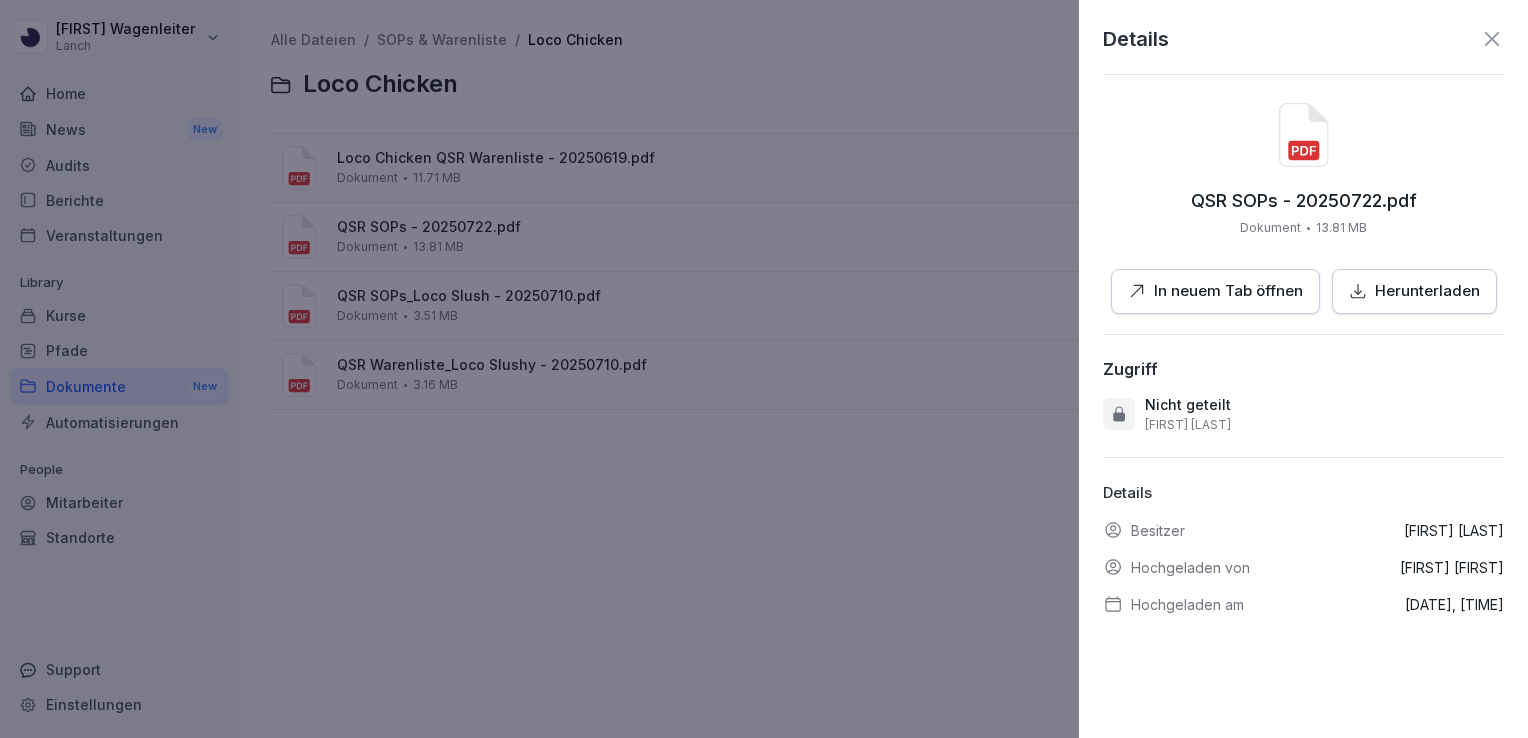 click on "In neuem Tab öffnen" at bounding box center (1228, 291) 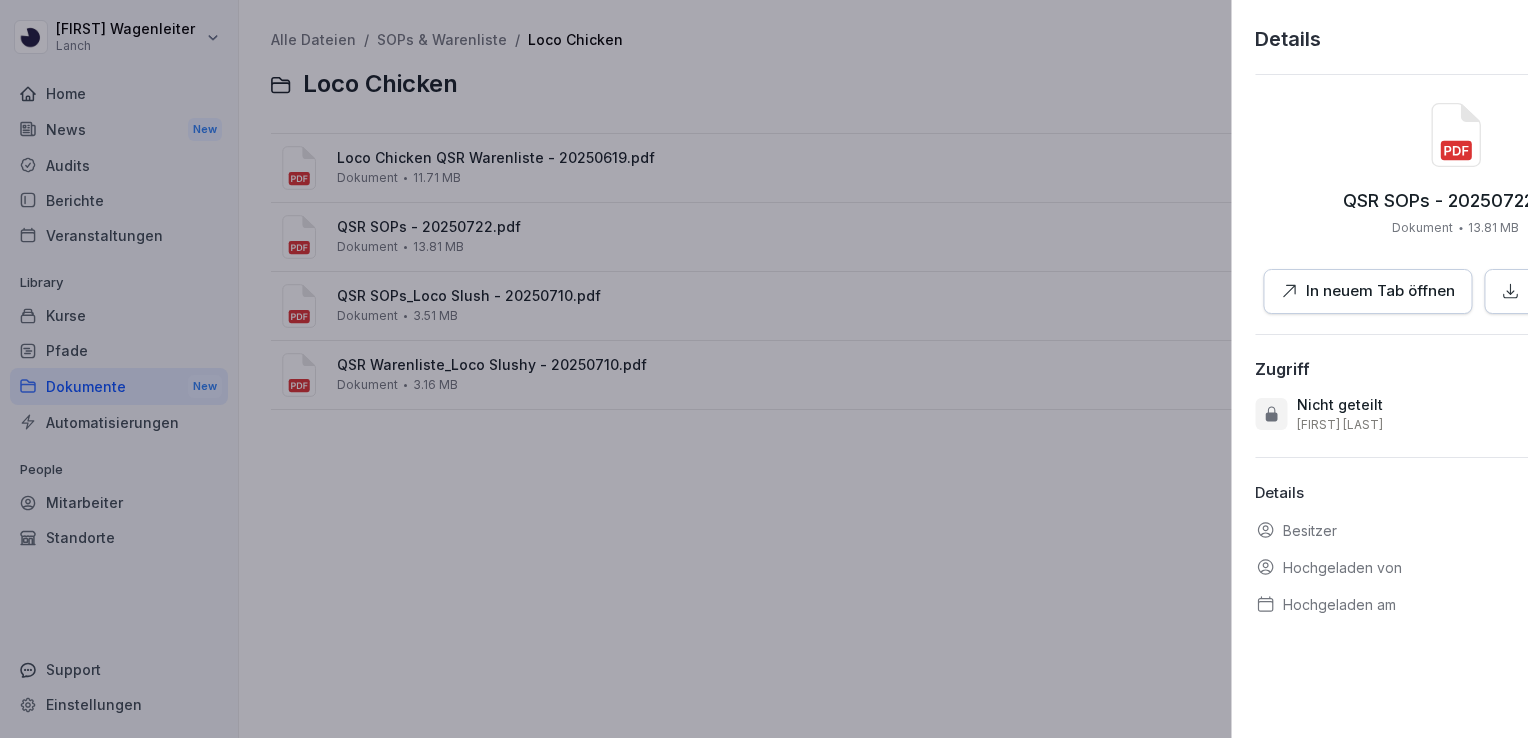 click at bounding box center [764, 369] 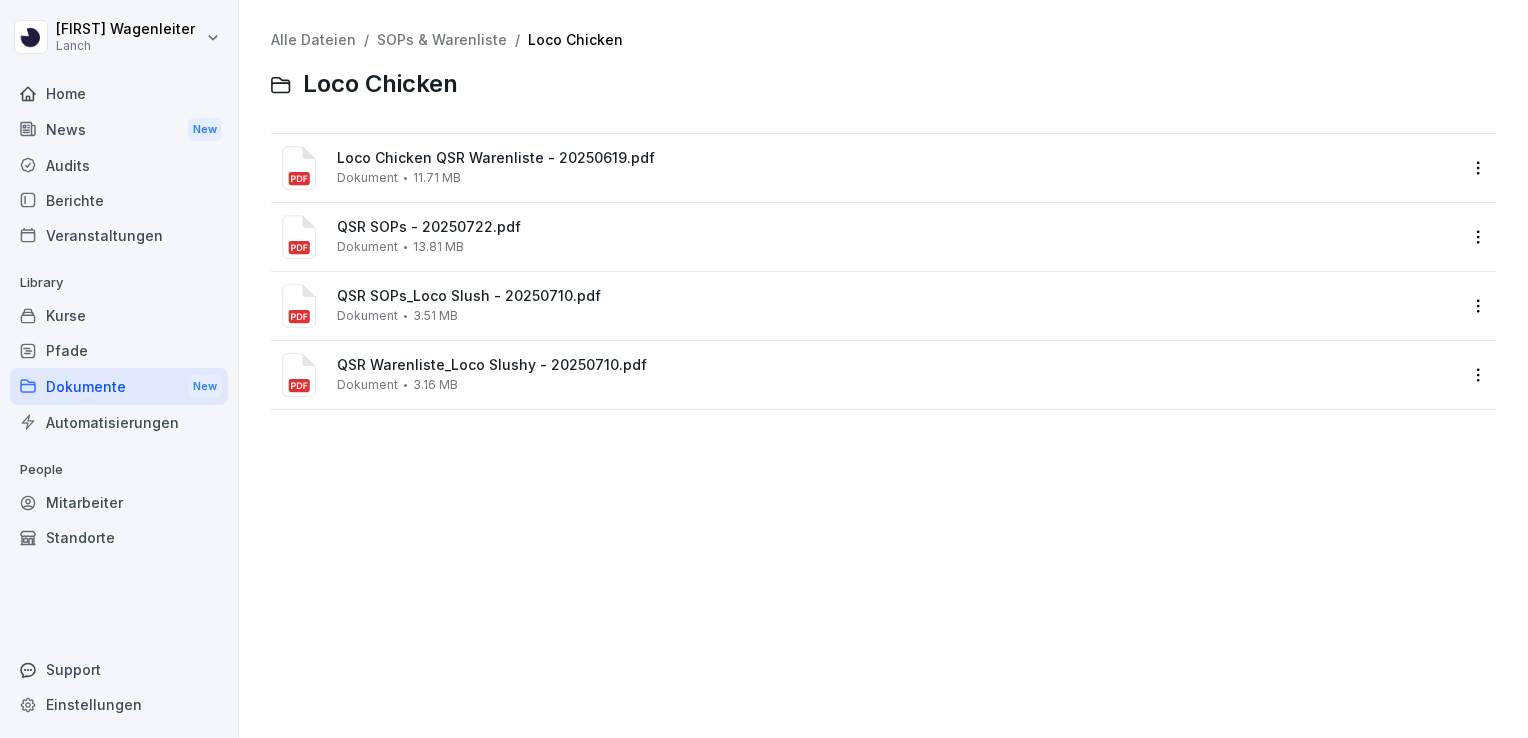click on "QSR SOPs_Loco Slush - 20250710.pdf Dokument 3.51 MB" at bounding box center [897, 305] 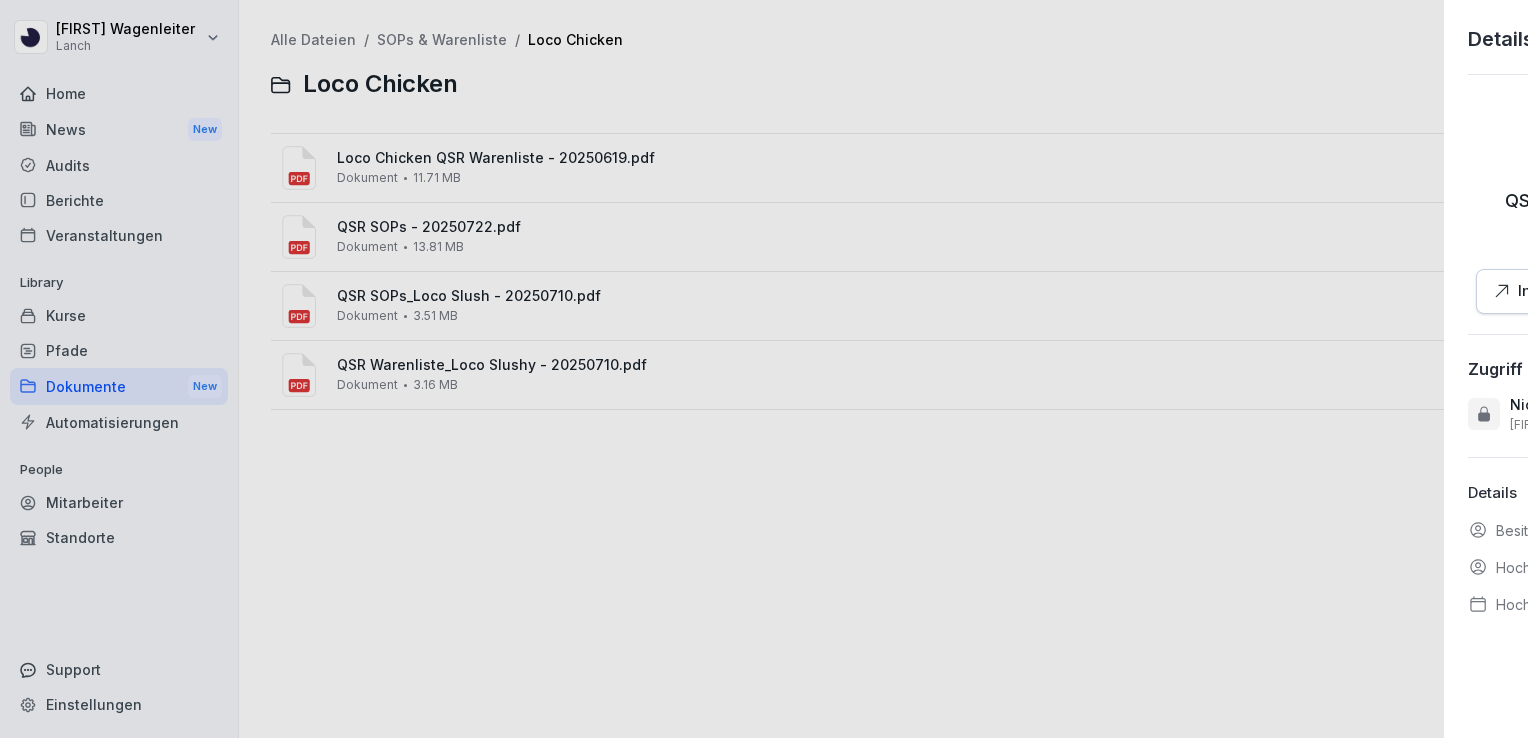 click at bounding box center (764, 369) 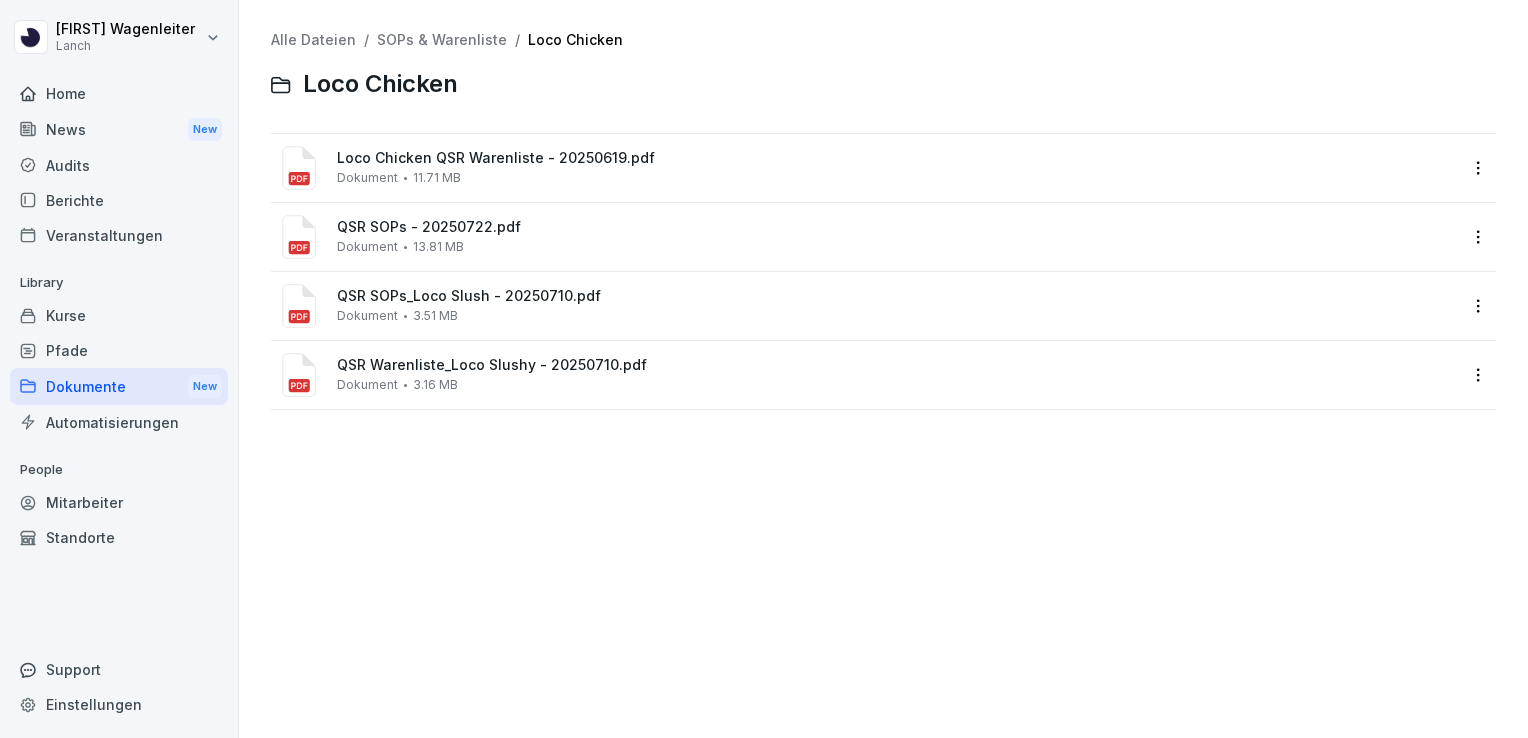 click on "Alle Dateien" at bounding box center [313, 39] 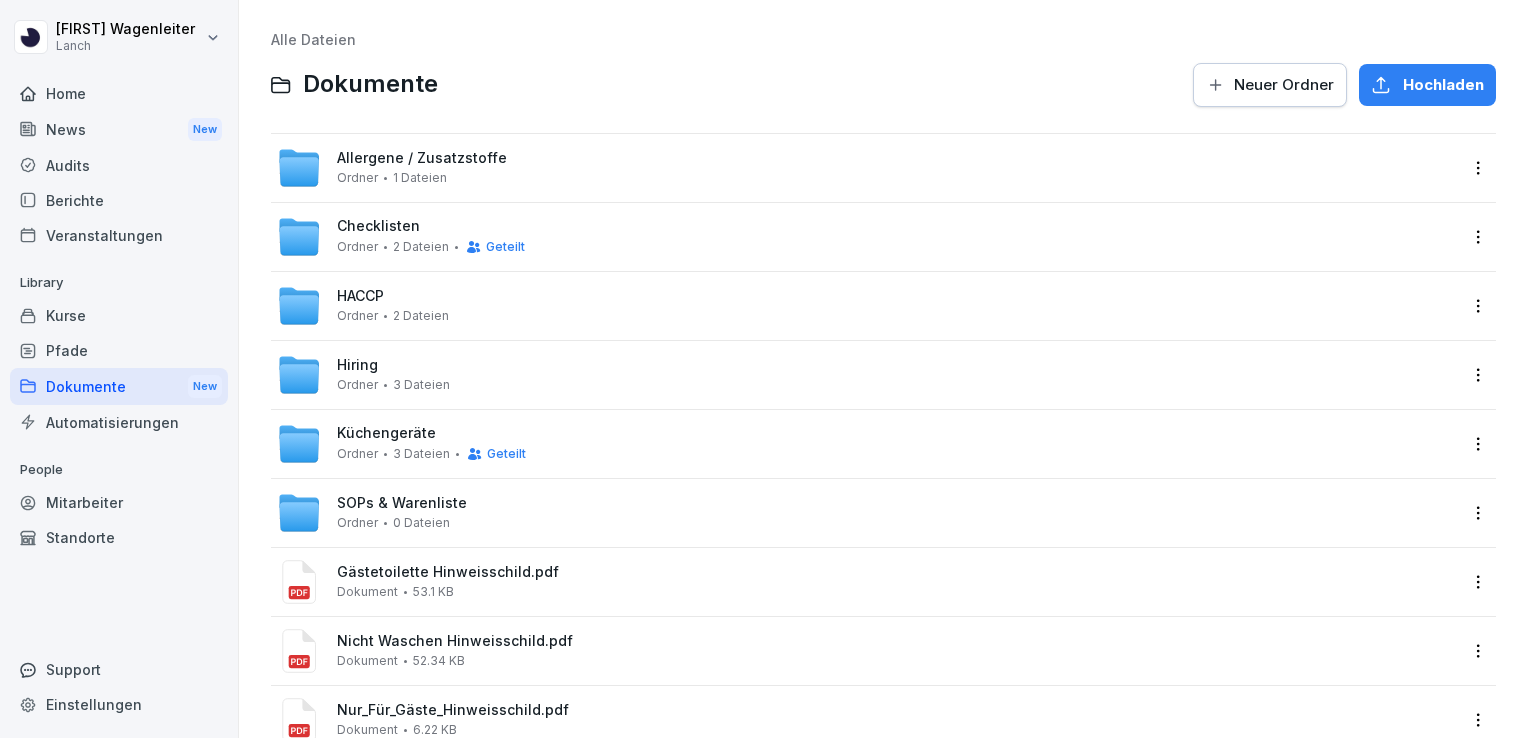 click on "Ordner 2 Dateien Geteilt" at bounding box center (431, 247) 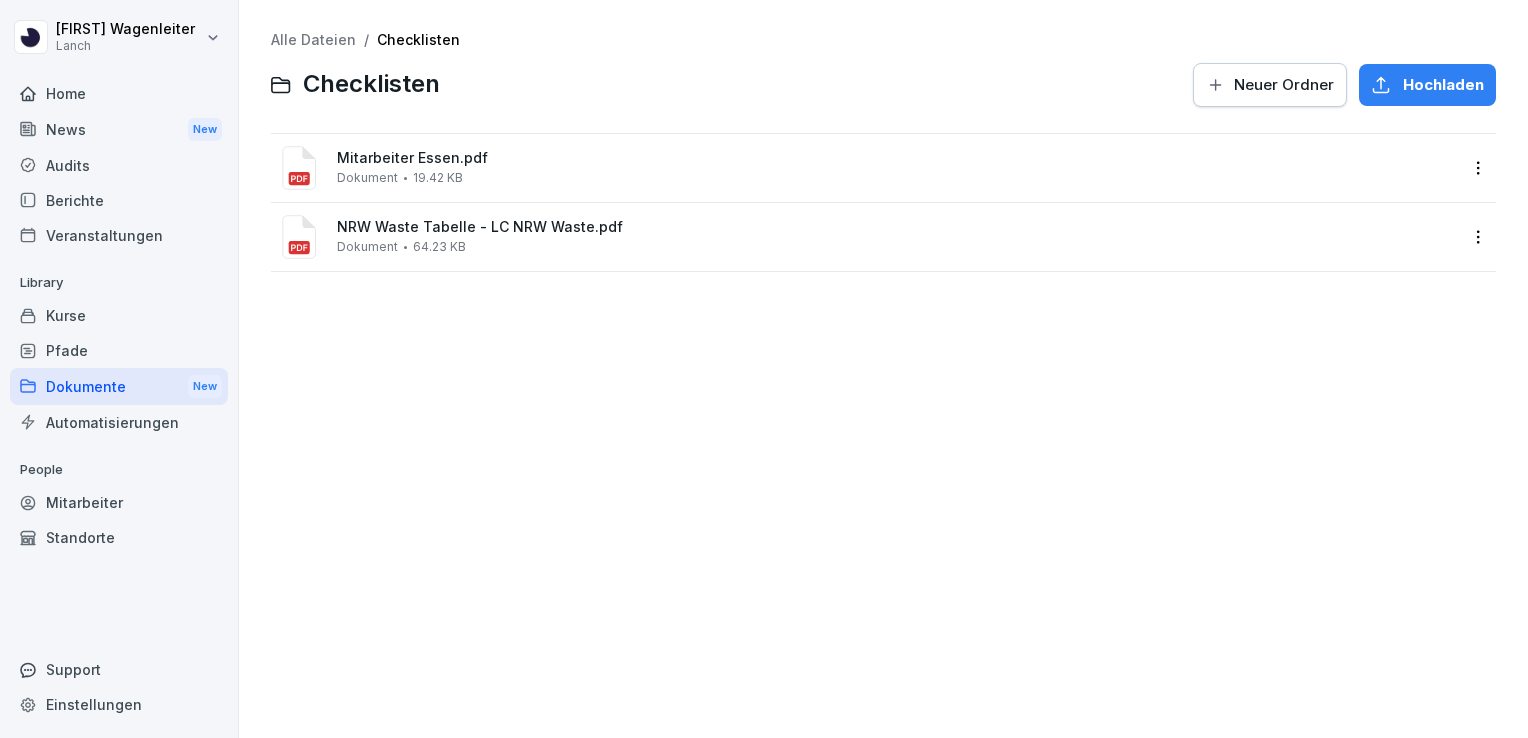 click on "Mitarbeiter Essen.pdf" at bounding box center [897, 158] 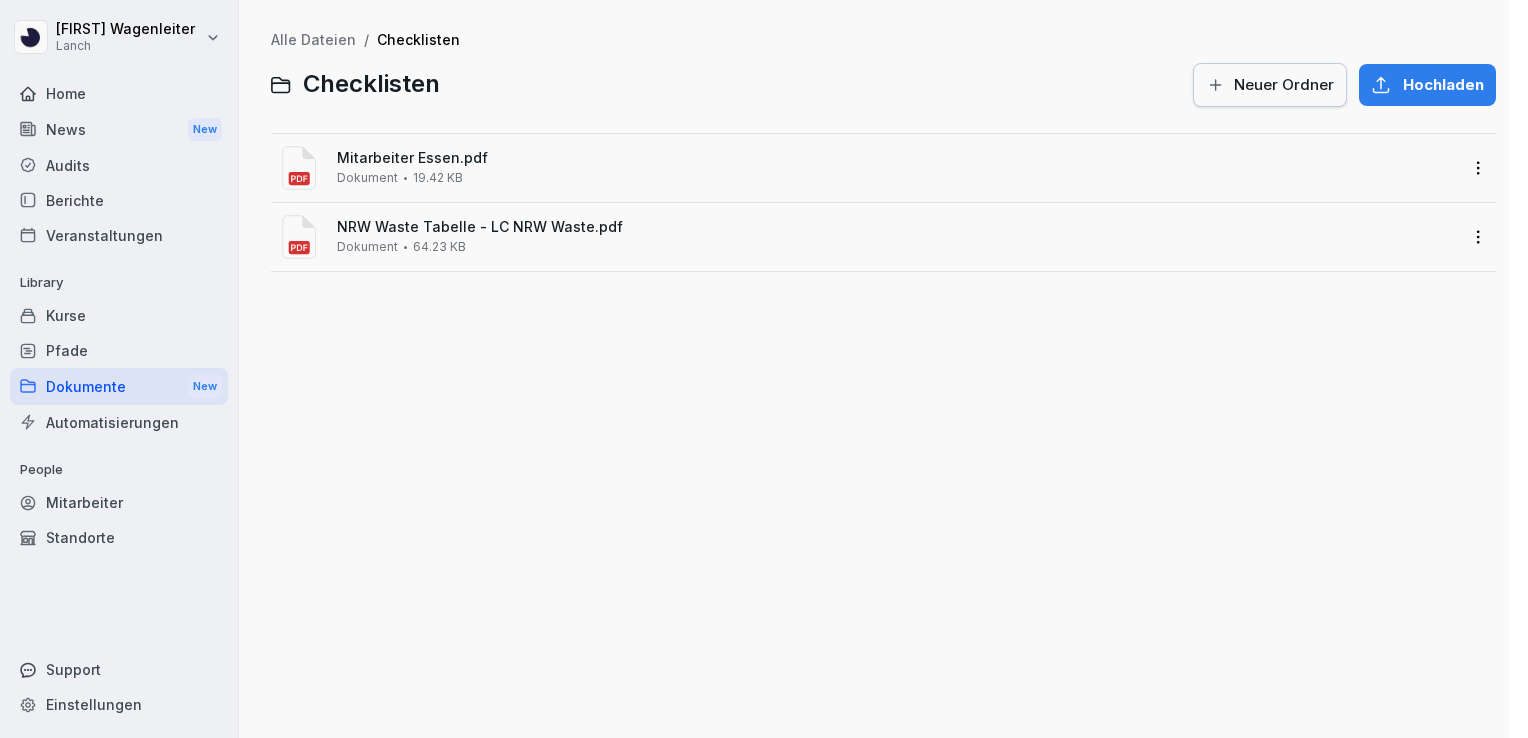 click at bounding box center (764, 369) 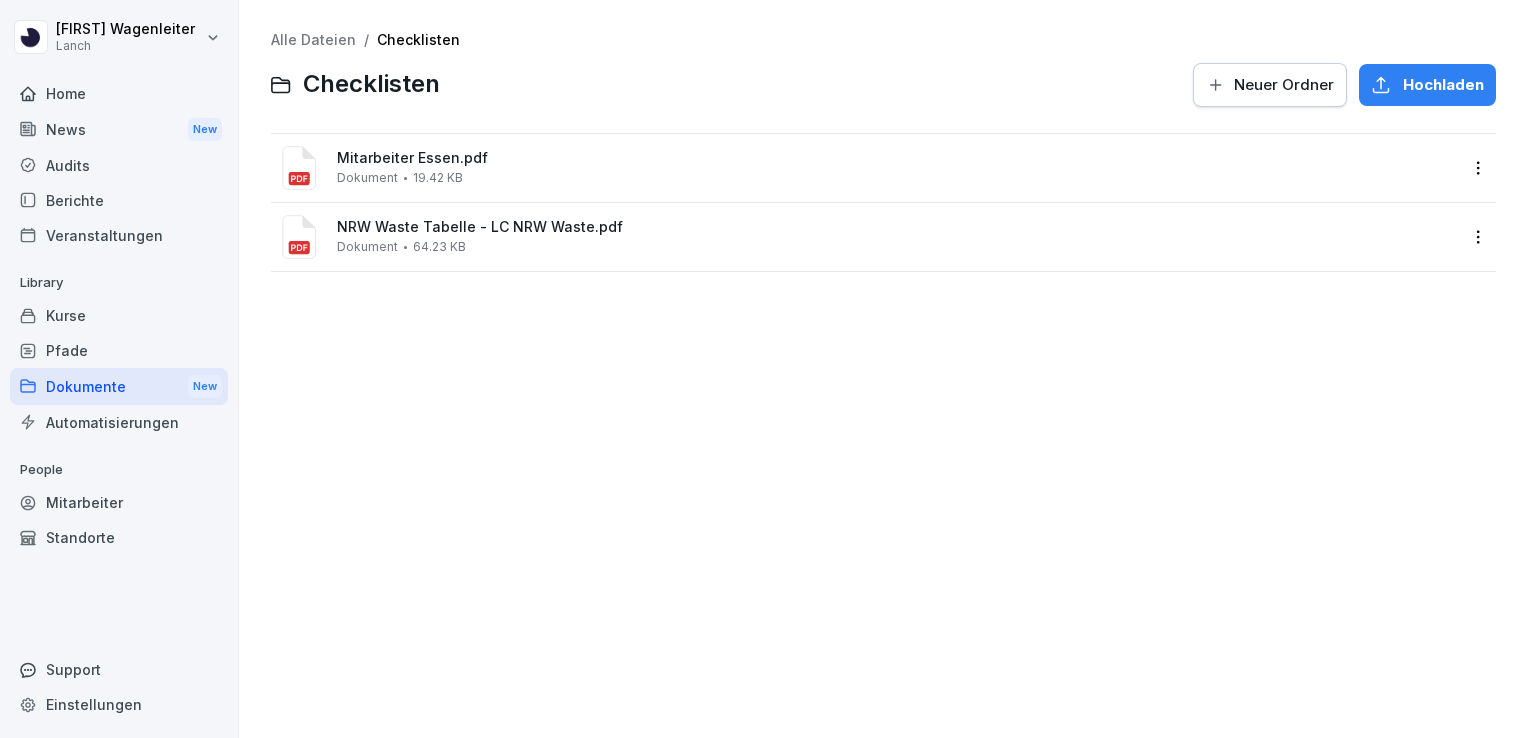 click on "Mitarbeiter Essen.pdf" at bounding box center [897, 158] 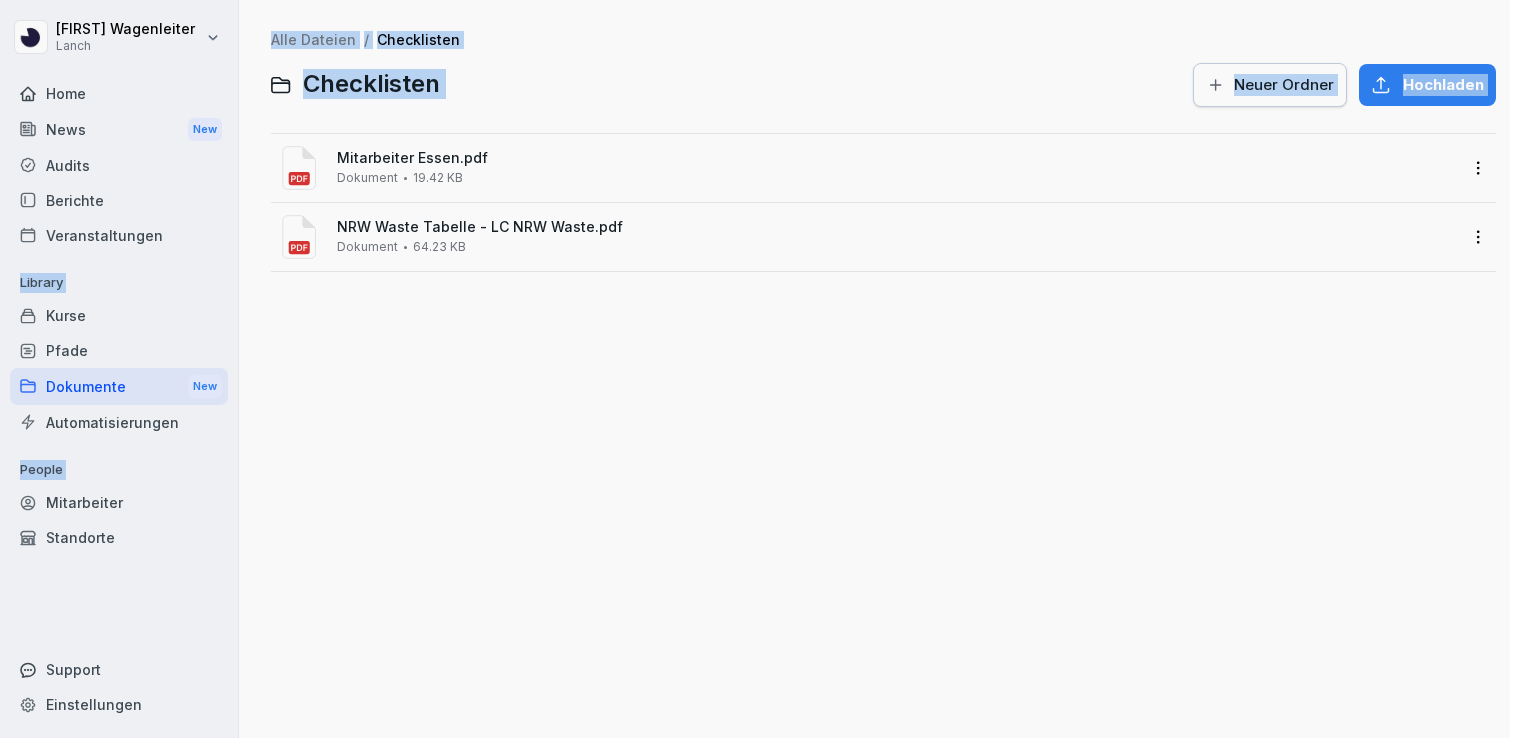click at bounding box center (764, 369) 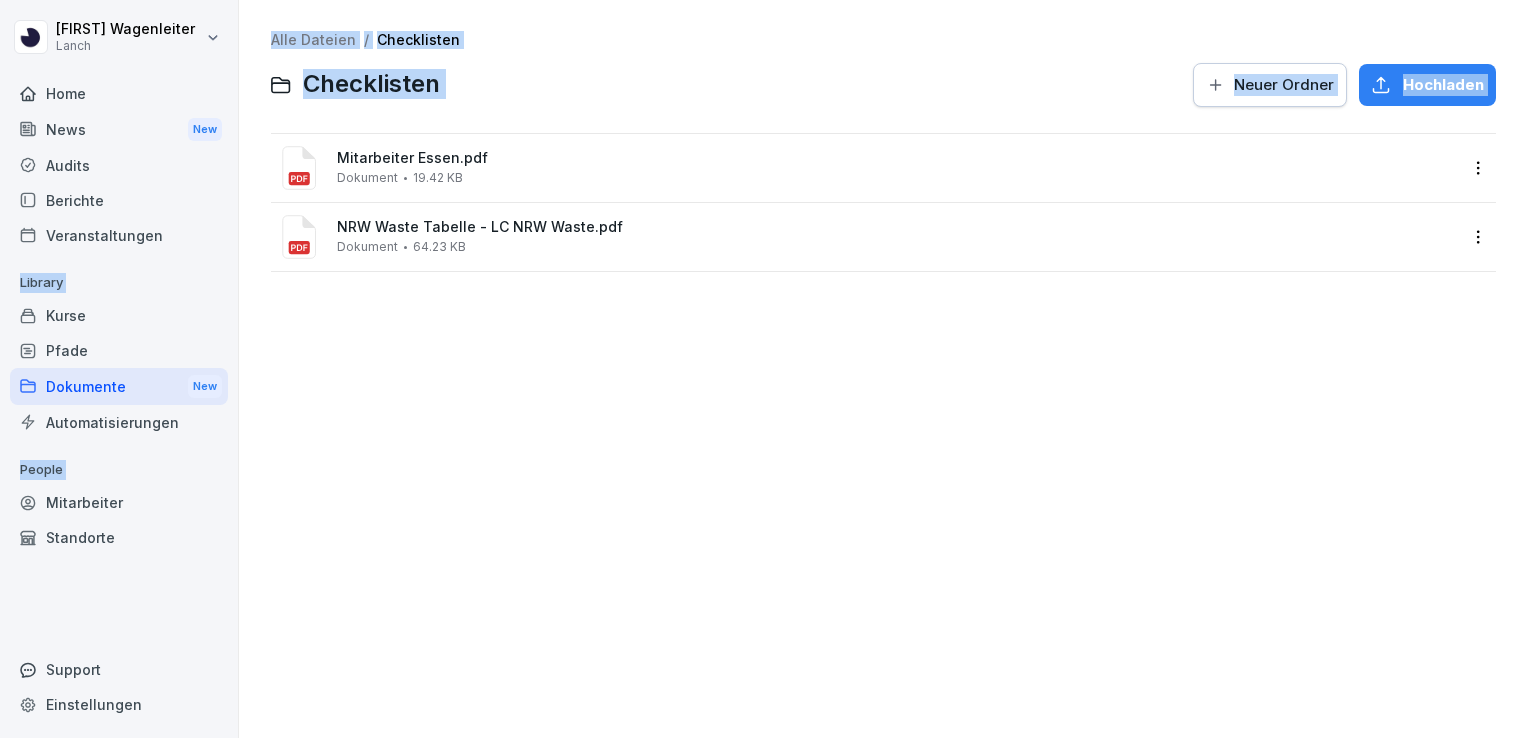 click on "19.42 KB" at bounding box center (438, 178) 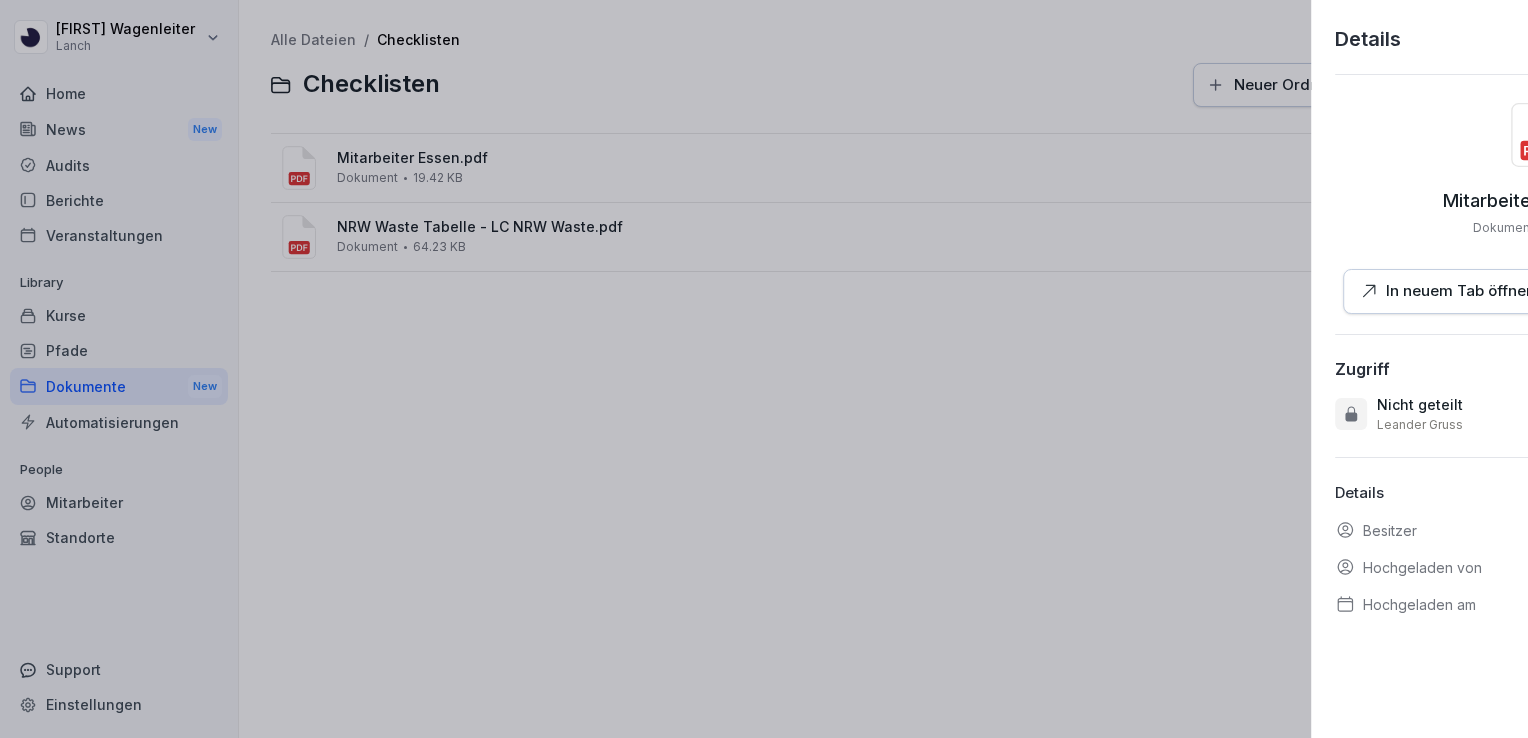 click at bounding box center (764, 369) 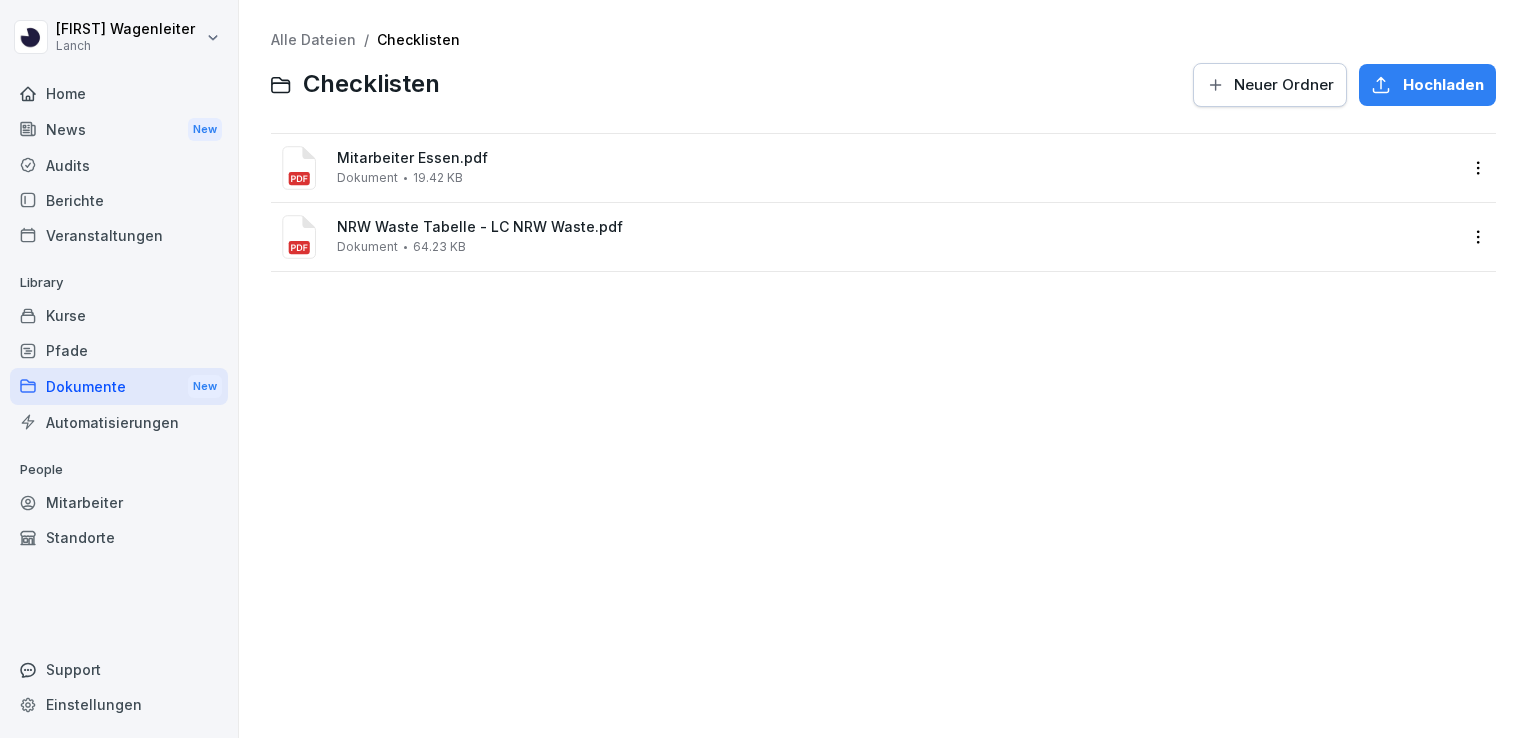 click on "19.42 KB" at bounding box center [438, 178] 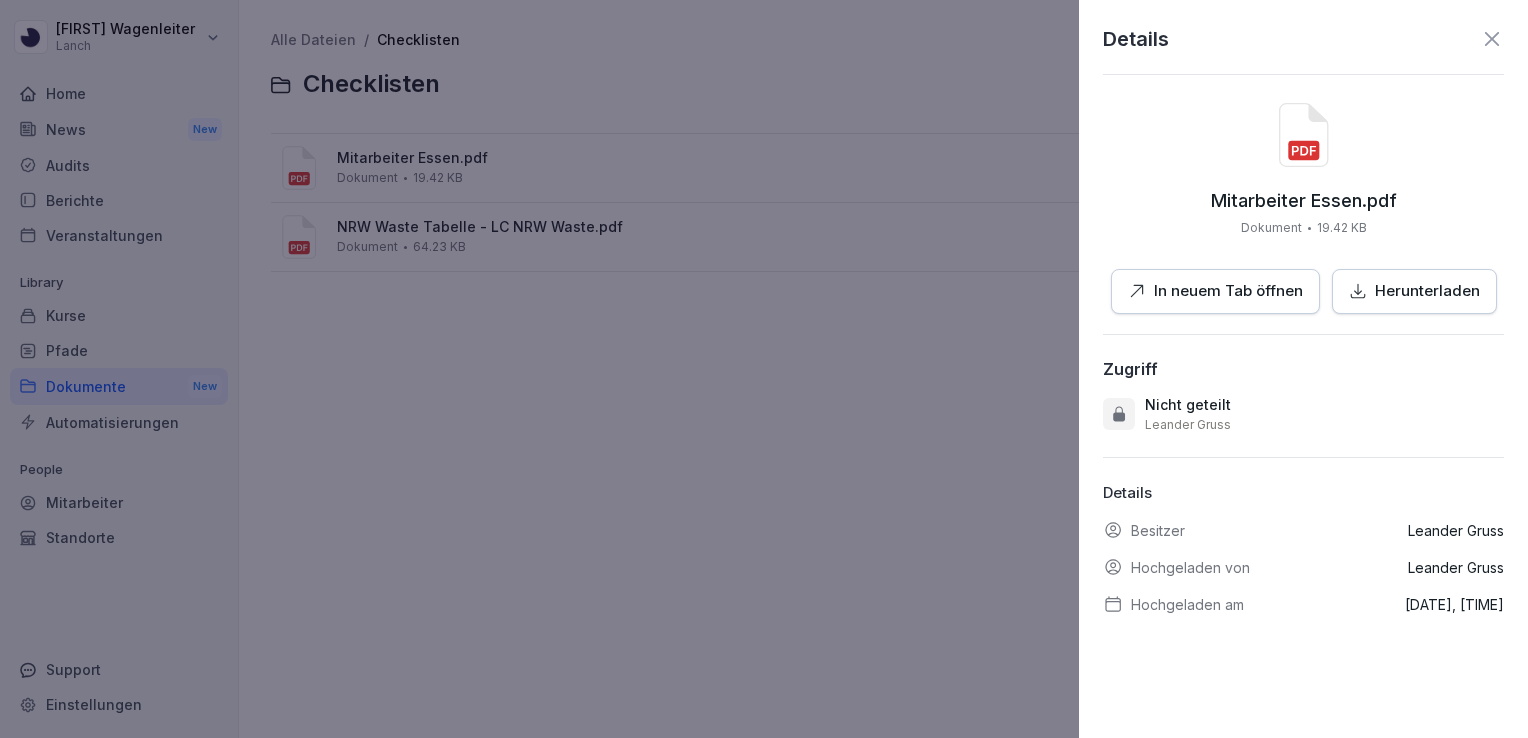 click on "In neuem Tab öffnen" at bounding box center [1228, 291] 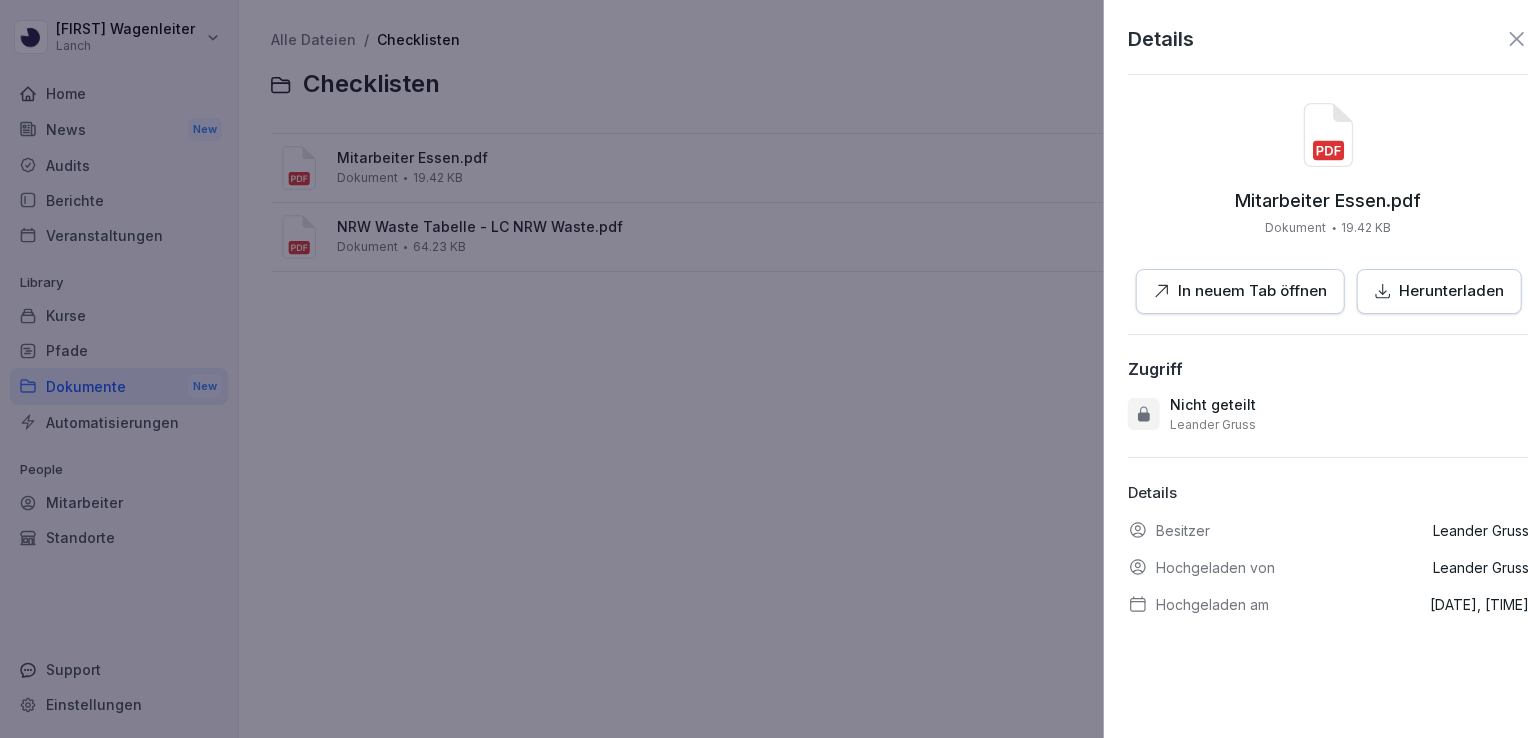 click at bounding box center [764, 369] 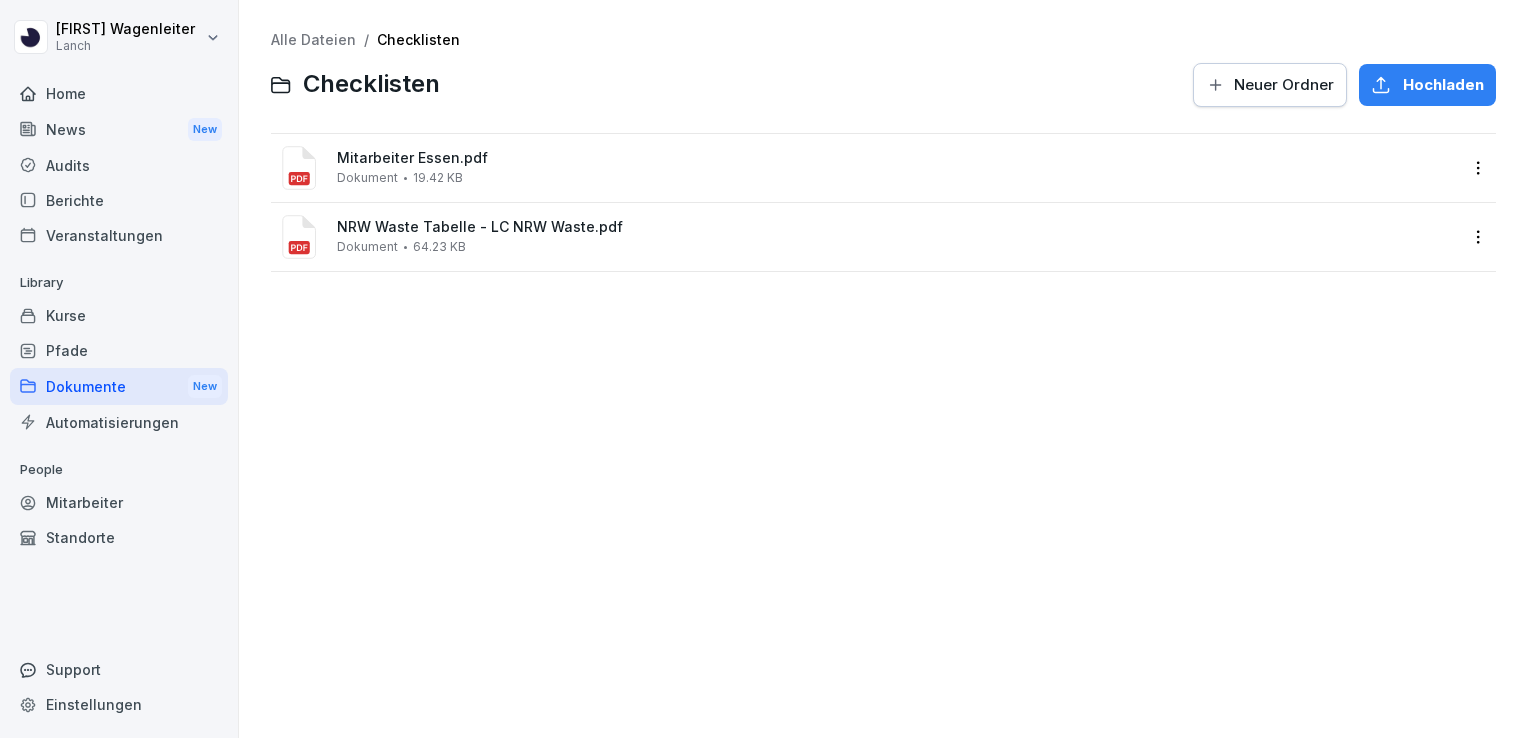 click on "NRW Waste Tabelle - LC NRW Waste.pdf Dokument 64.23 KB" at bounding box center (867, 237) 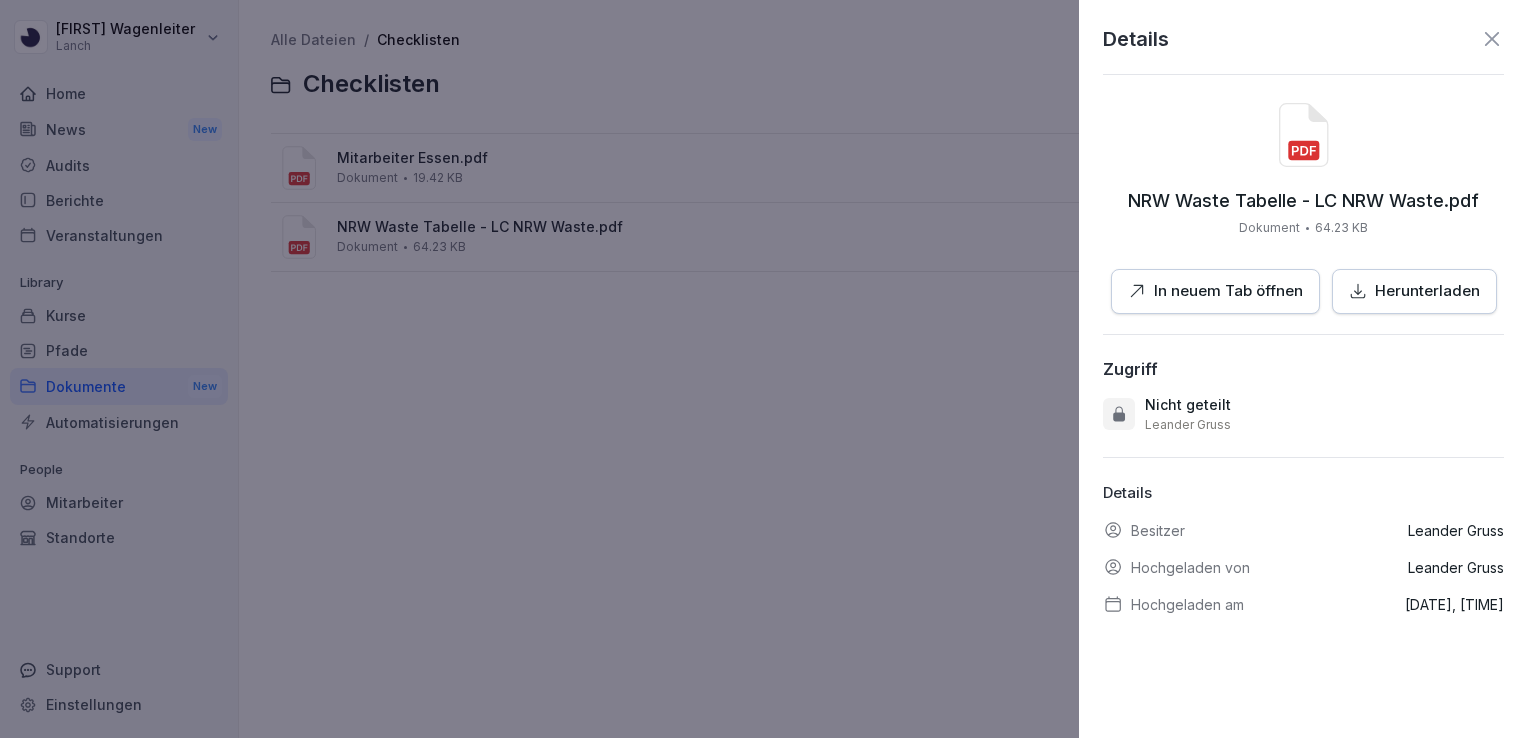 click on "In neuem Tab öffnen" at bounding box center [1228, 291] 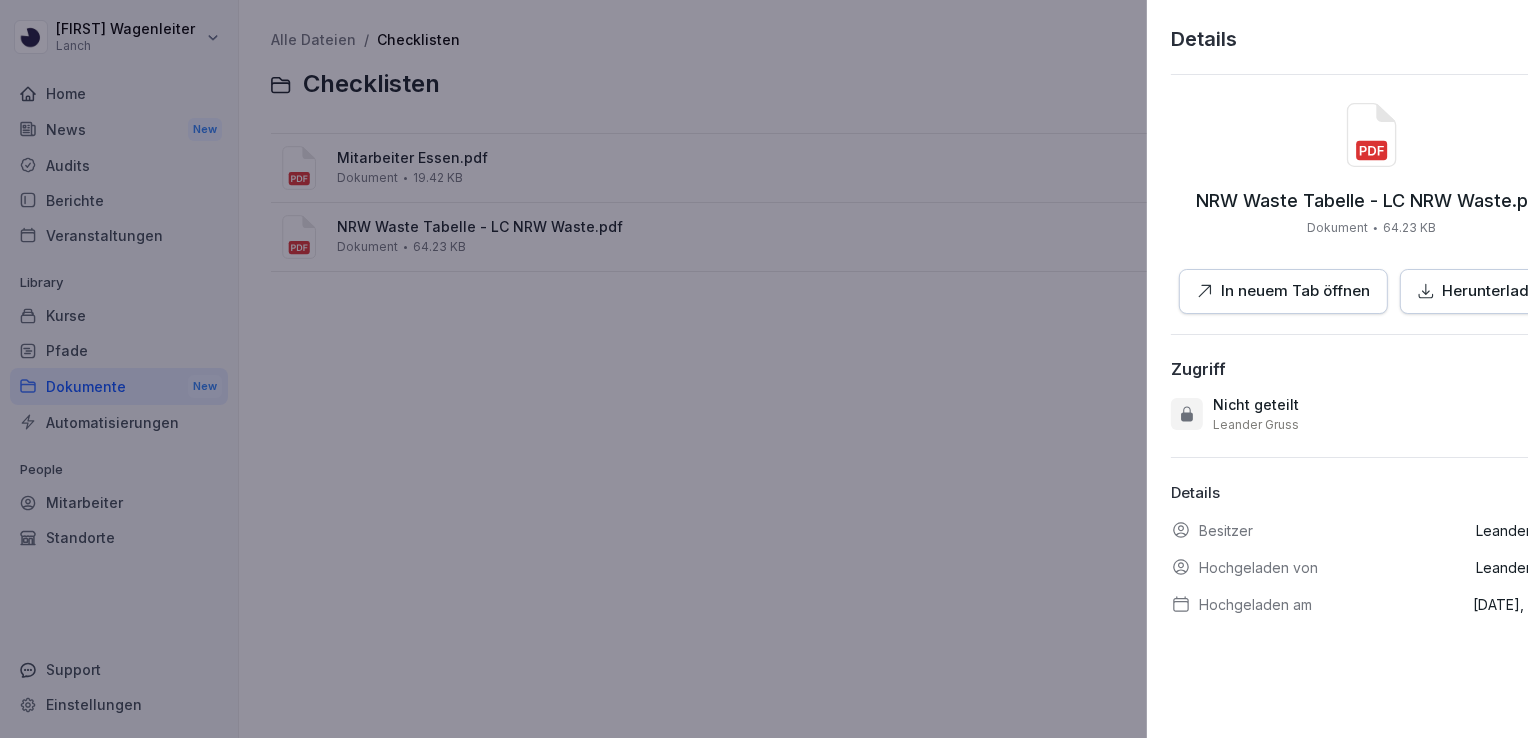 click at bounding box center [764, 369] 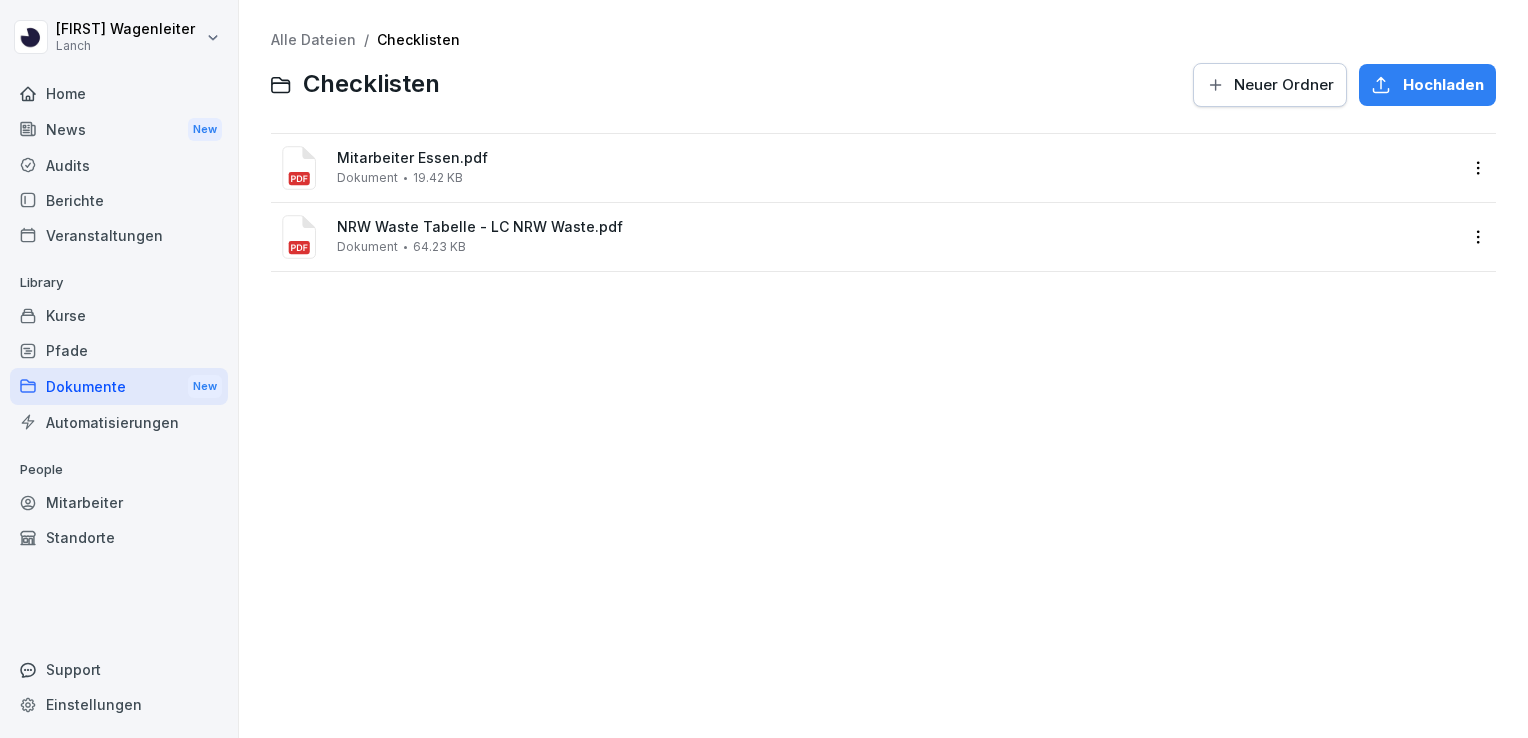click on "Alle Dateien" at bounding box center [313, 39] 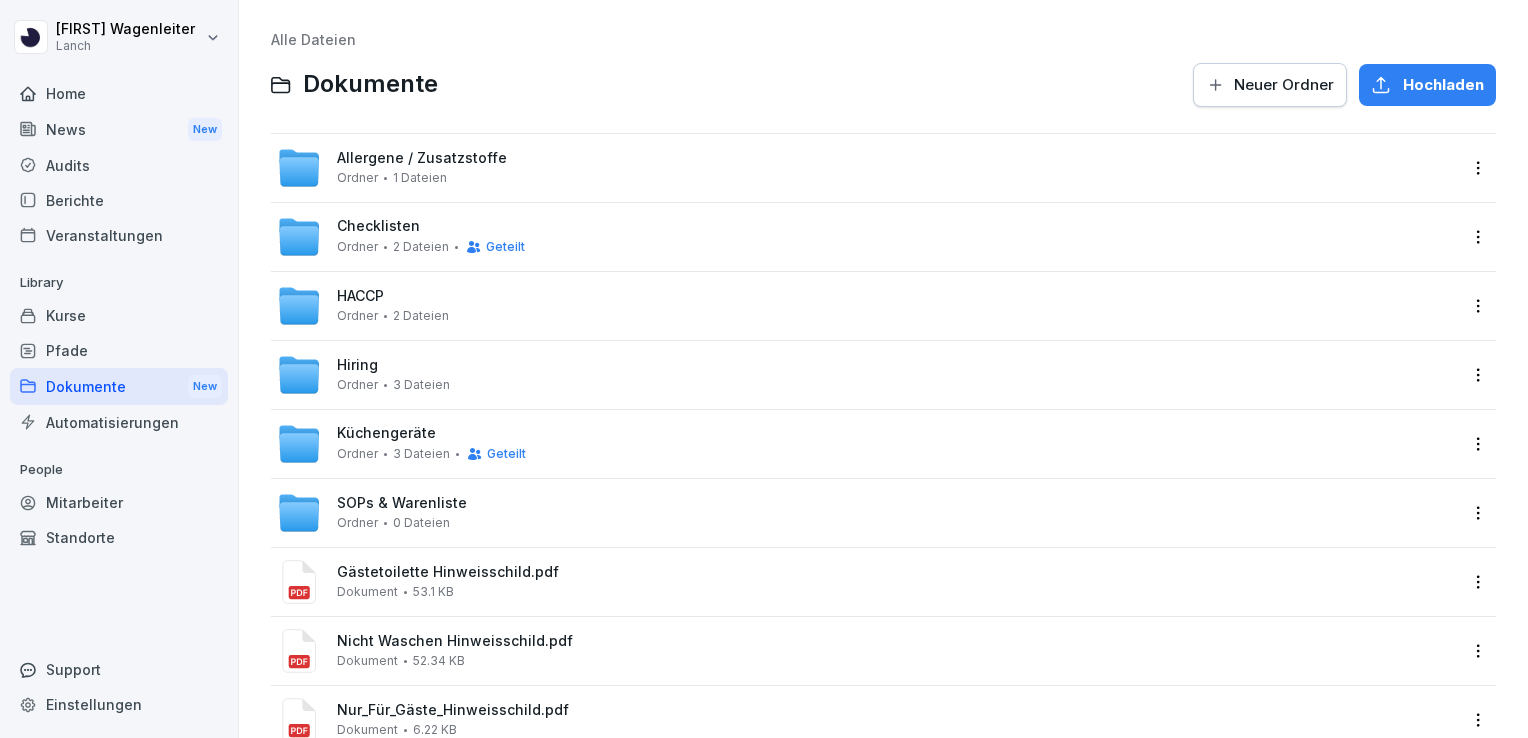 click on "Alle Dateien" at bounding box center [313, 39] 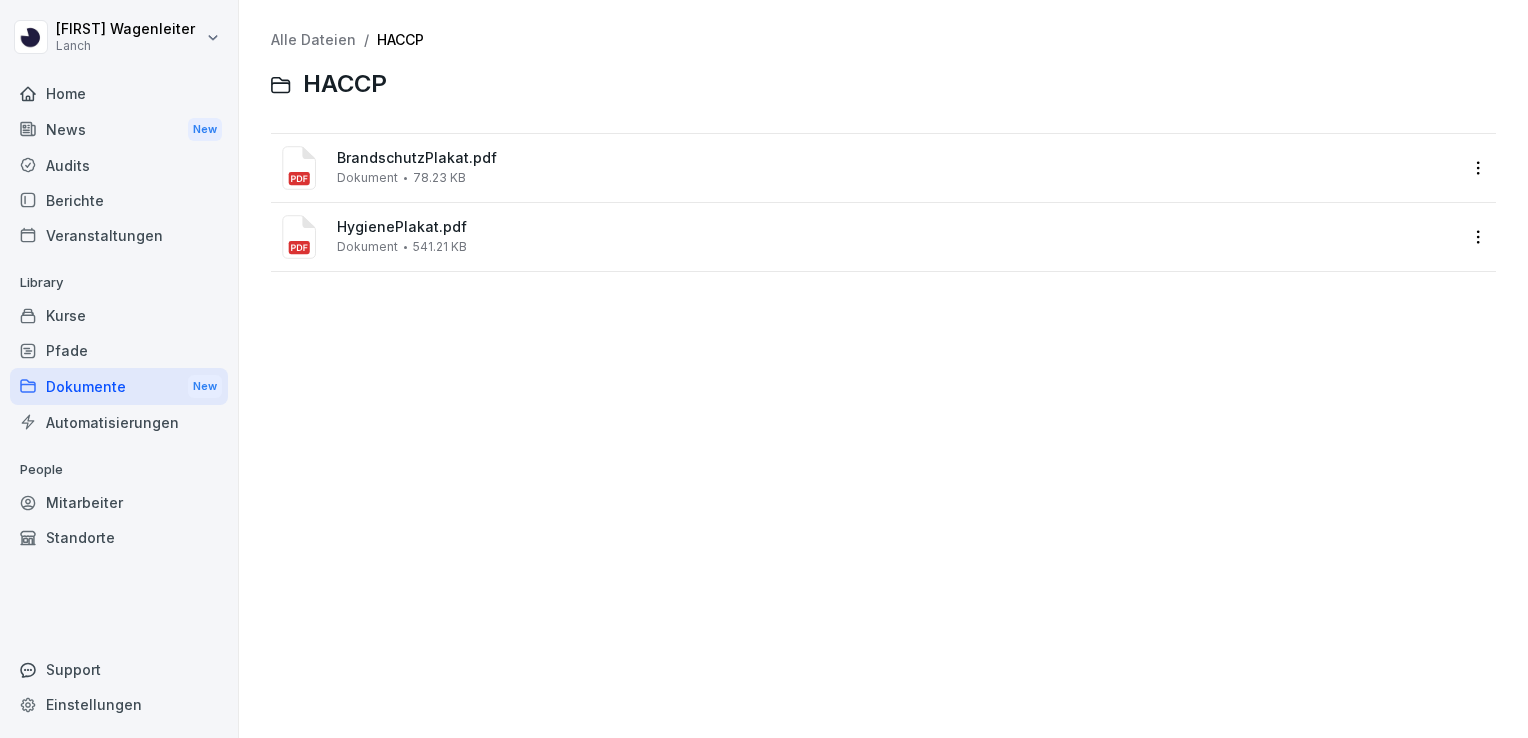 click on "78.23 KB" at bounding box center (439, 178) 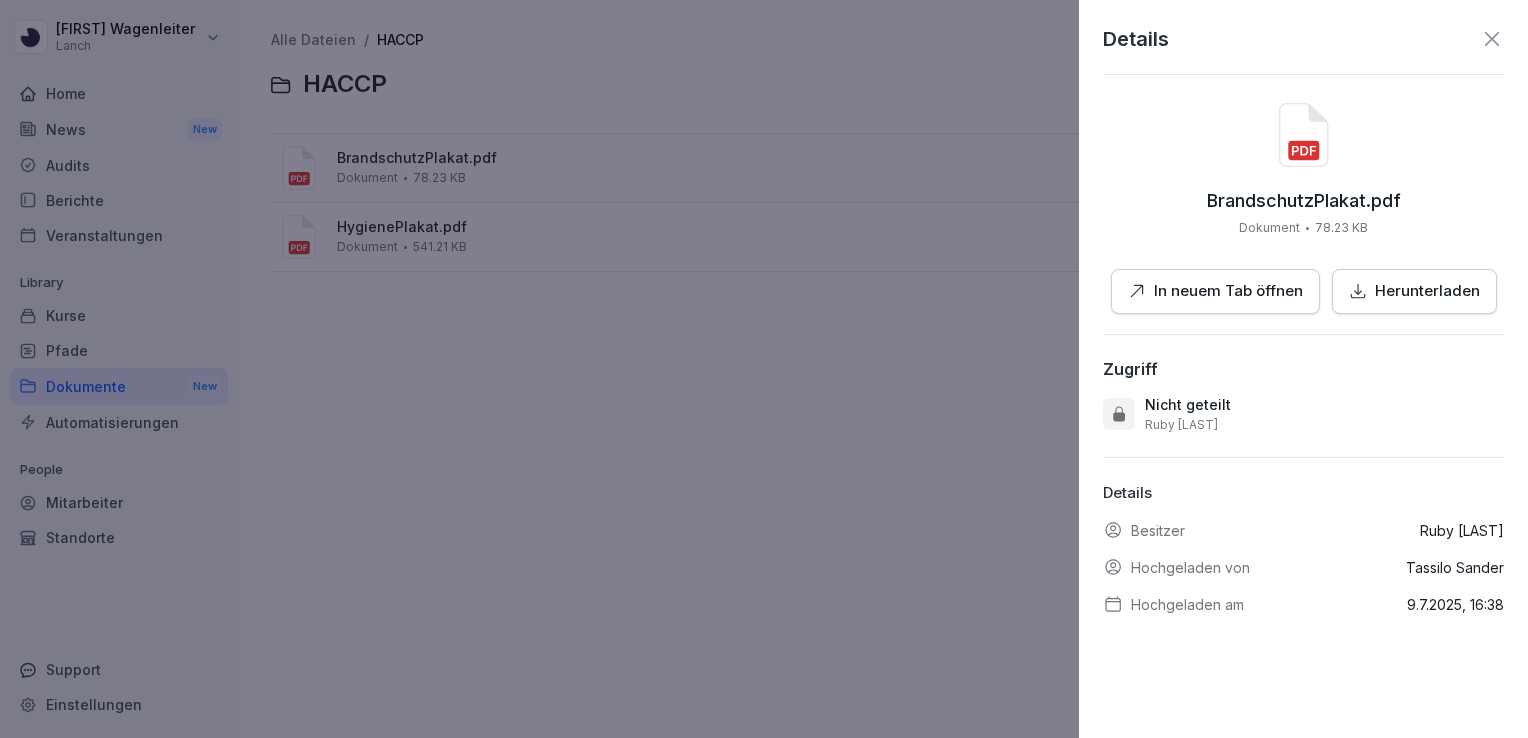 click on "In neuem Tab öffnen" at bounding box center (1228, 291) 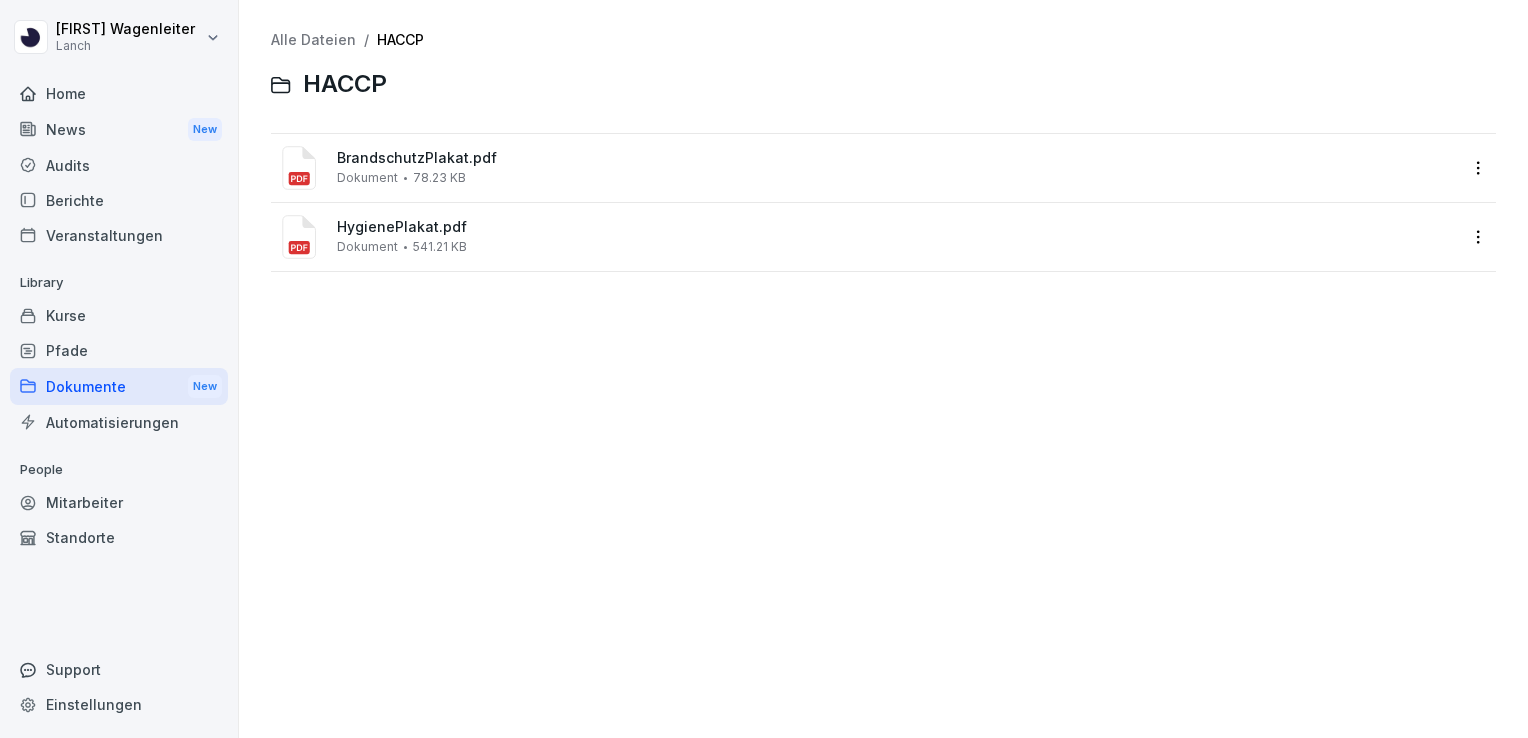 drag, startPoint x: 596, startPoint y: 293, endPoint x: 484, endPoint y: 239, distance: 124.33825 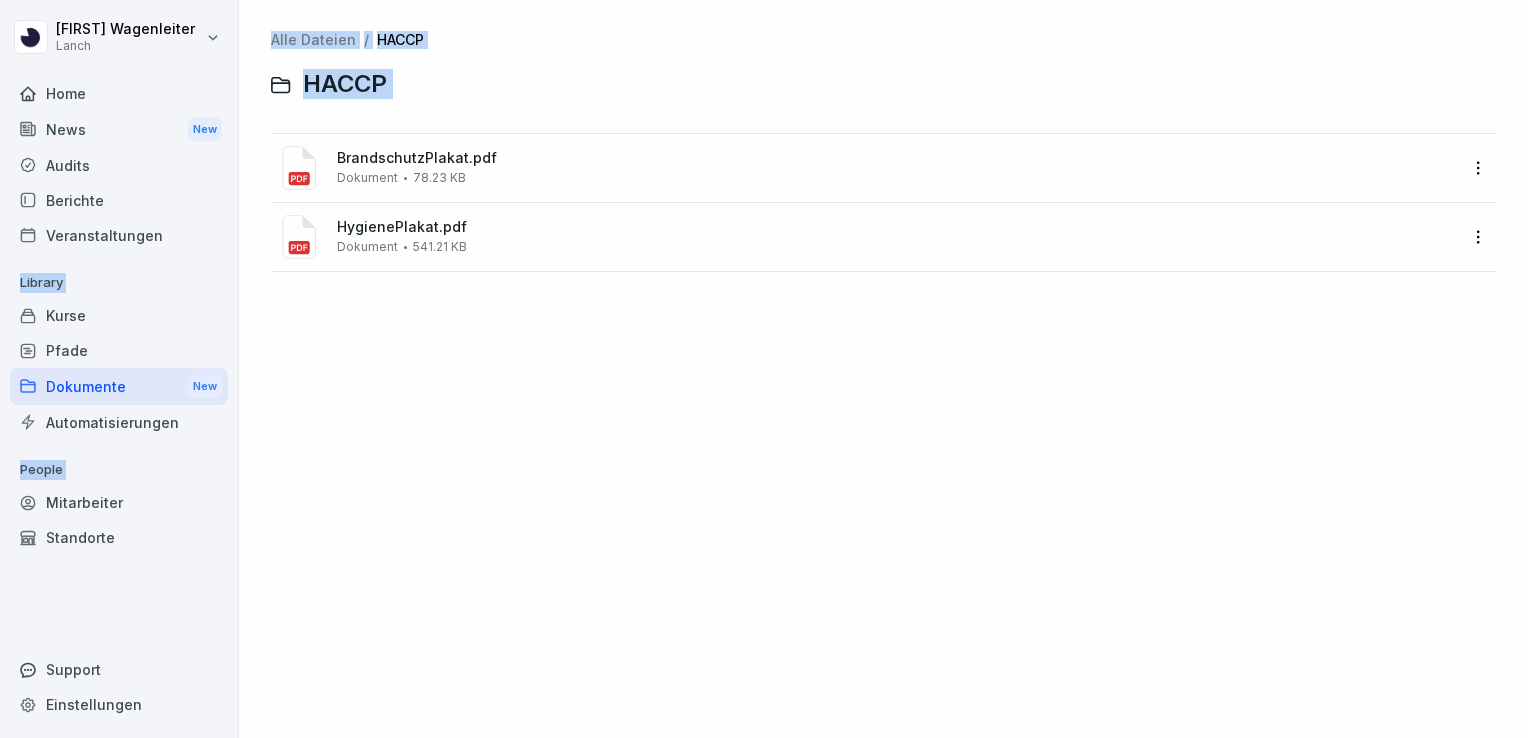 click at bounding box center [764, 369] 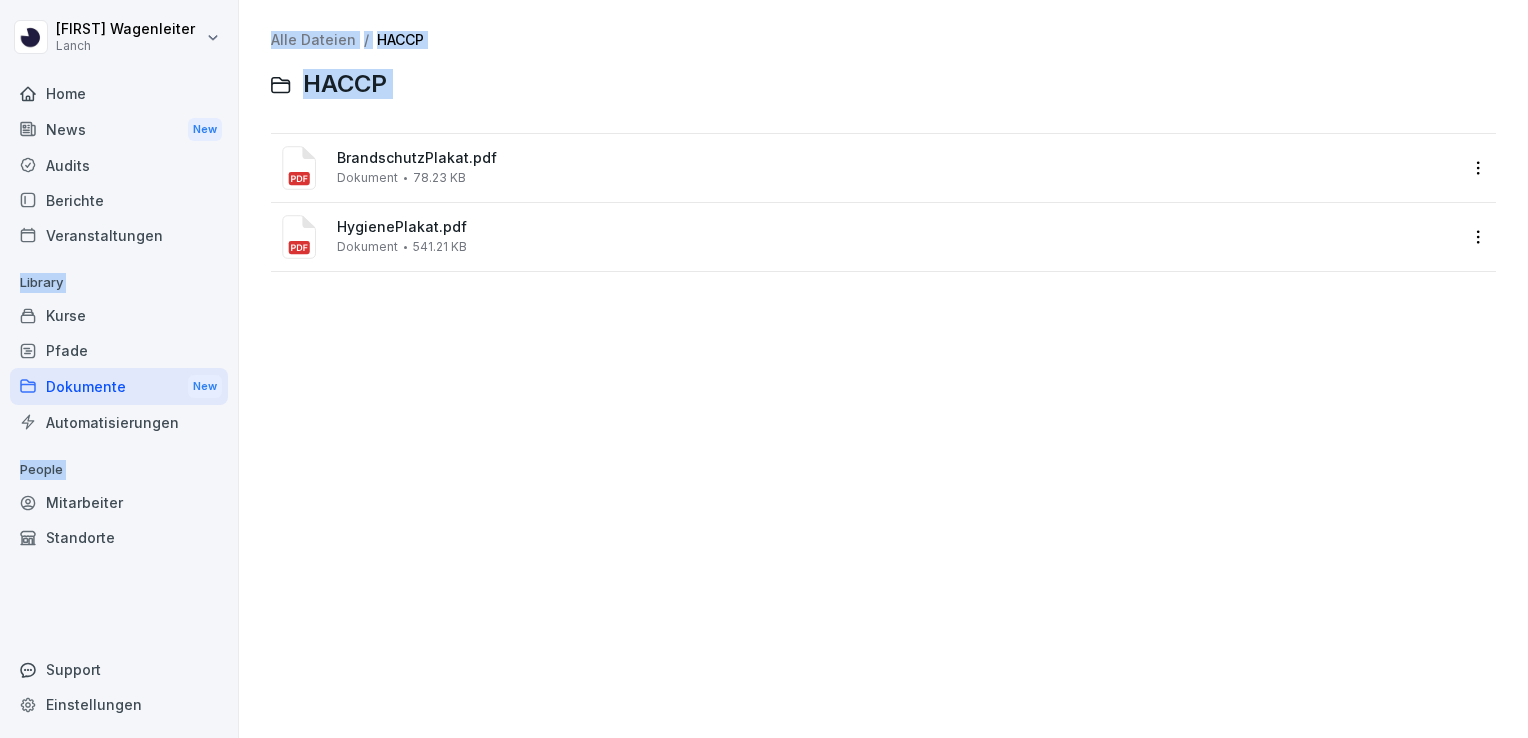 click on "541.21 KB" at bounding box center (440, 247) 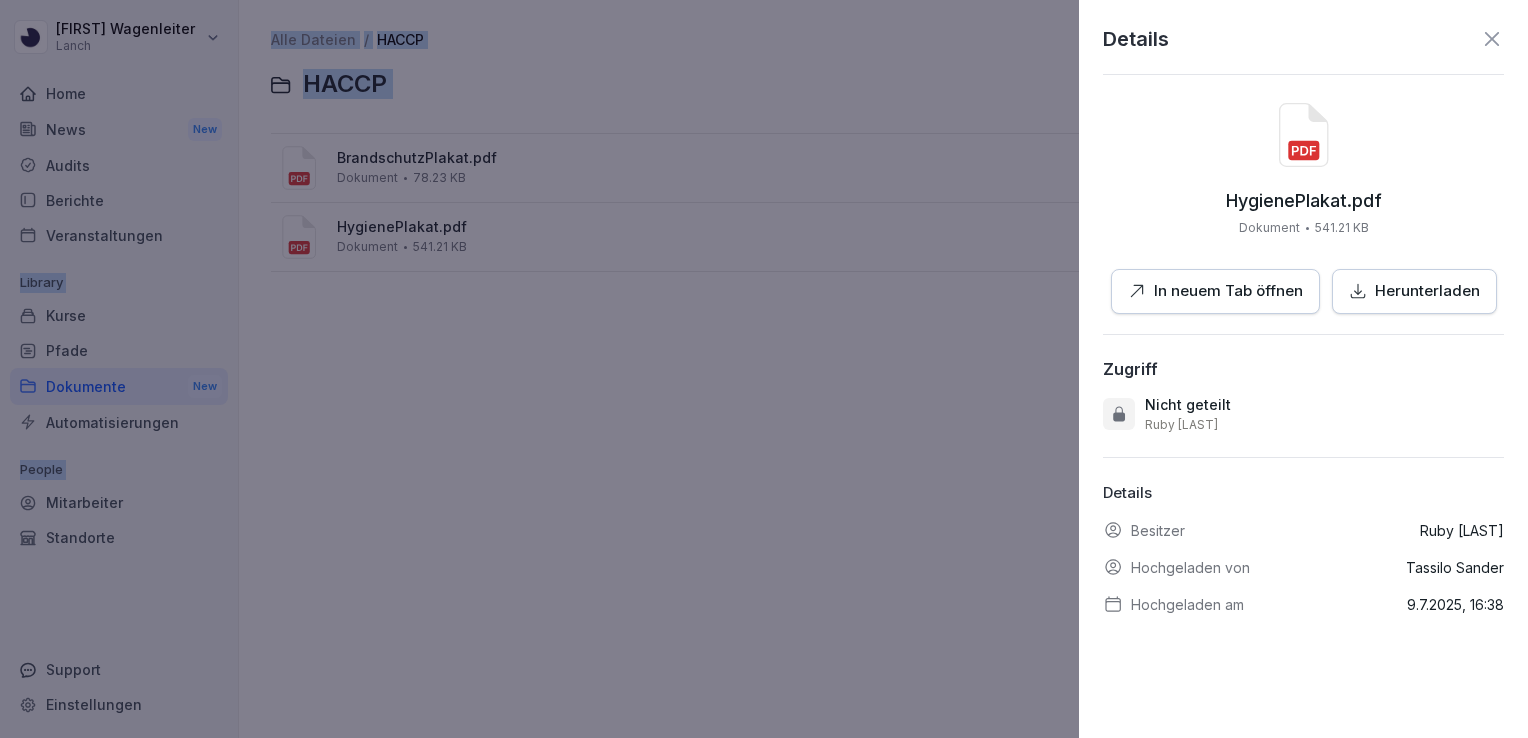 click on "In neuem Tab öffnen" at bounding box center (1228, 291) 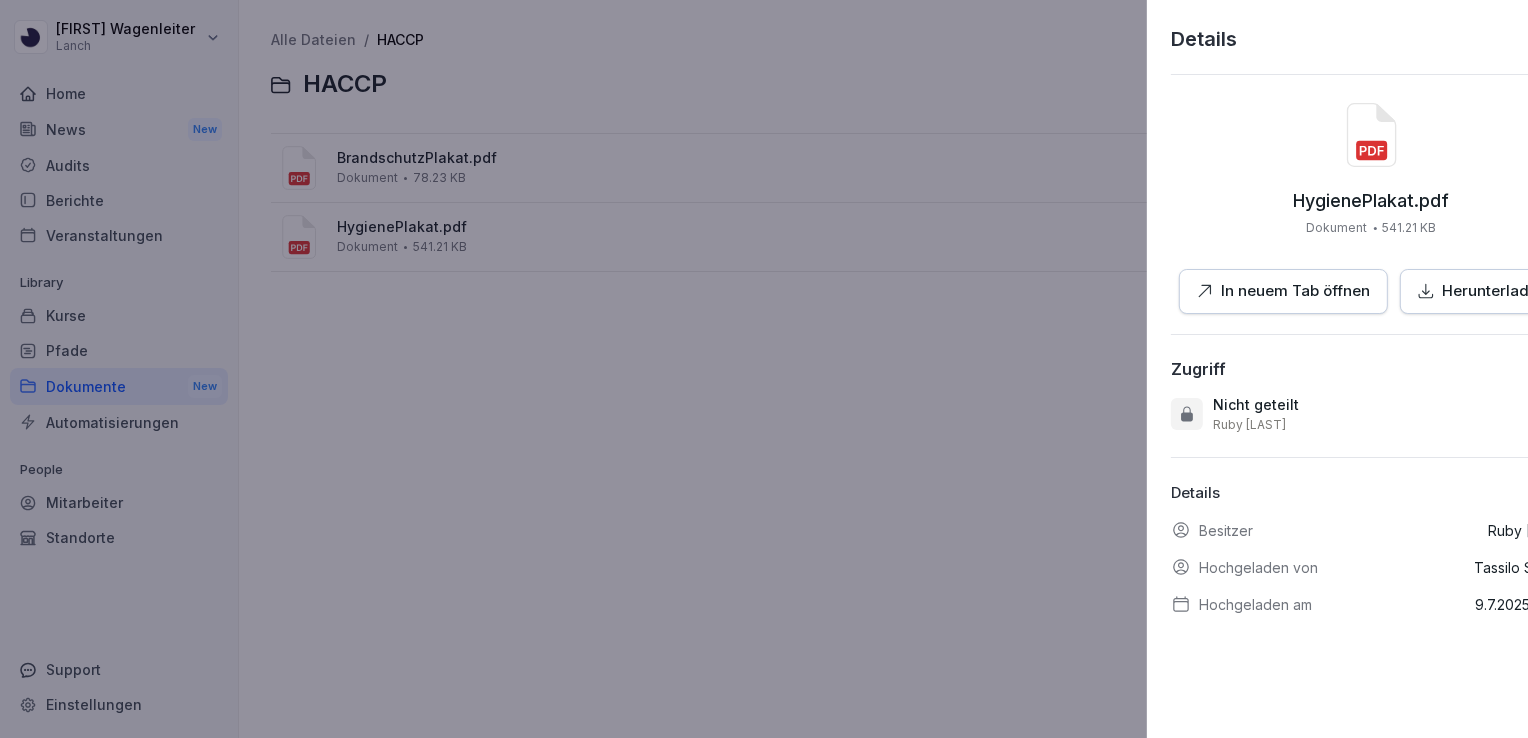 click at bounding box center [764, 369] 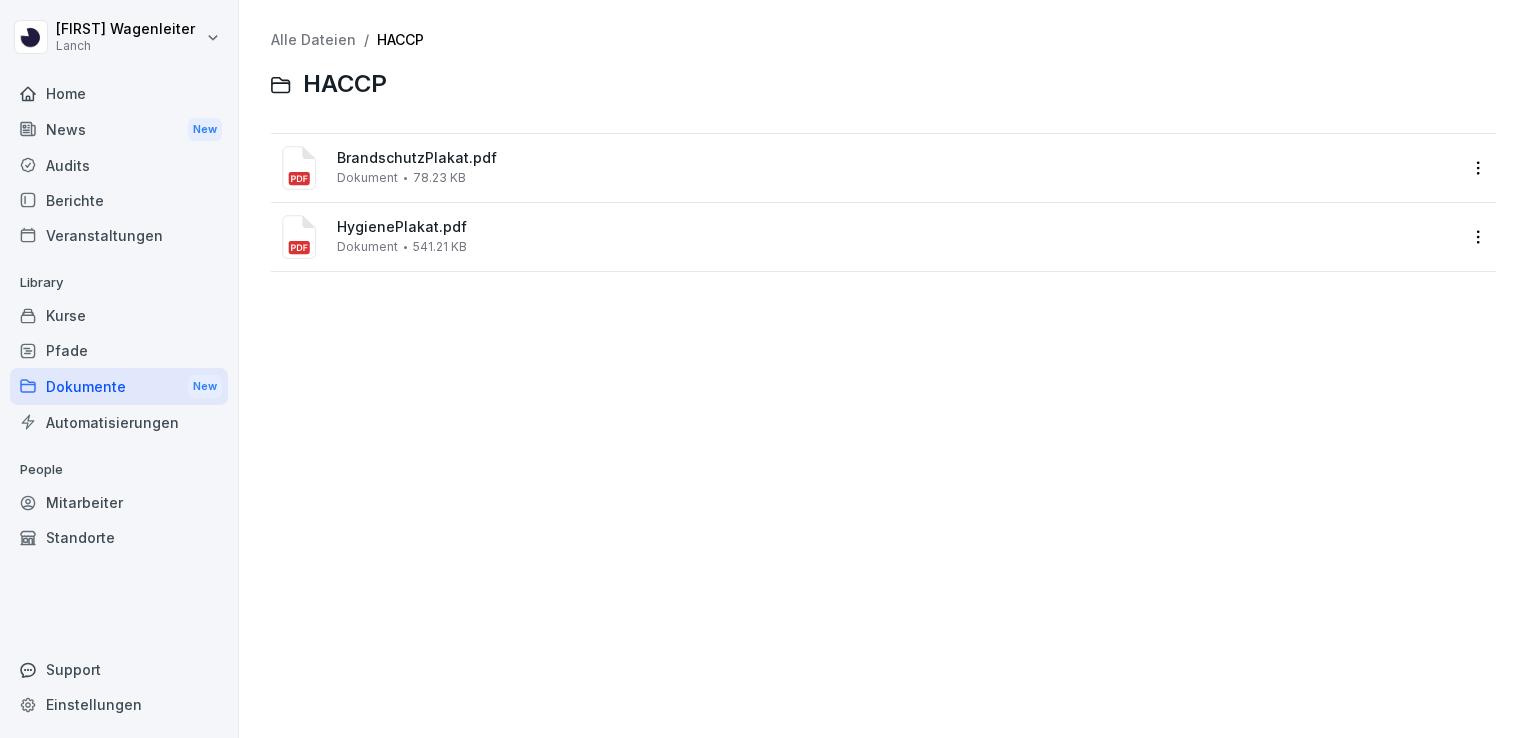 click on "Alle Dateien" at bounding box center (313, 39) 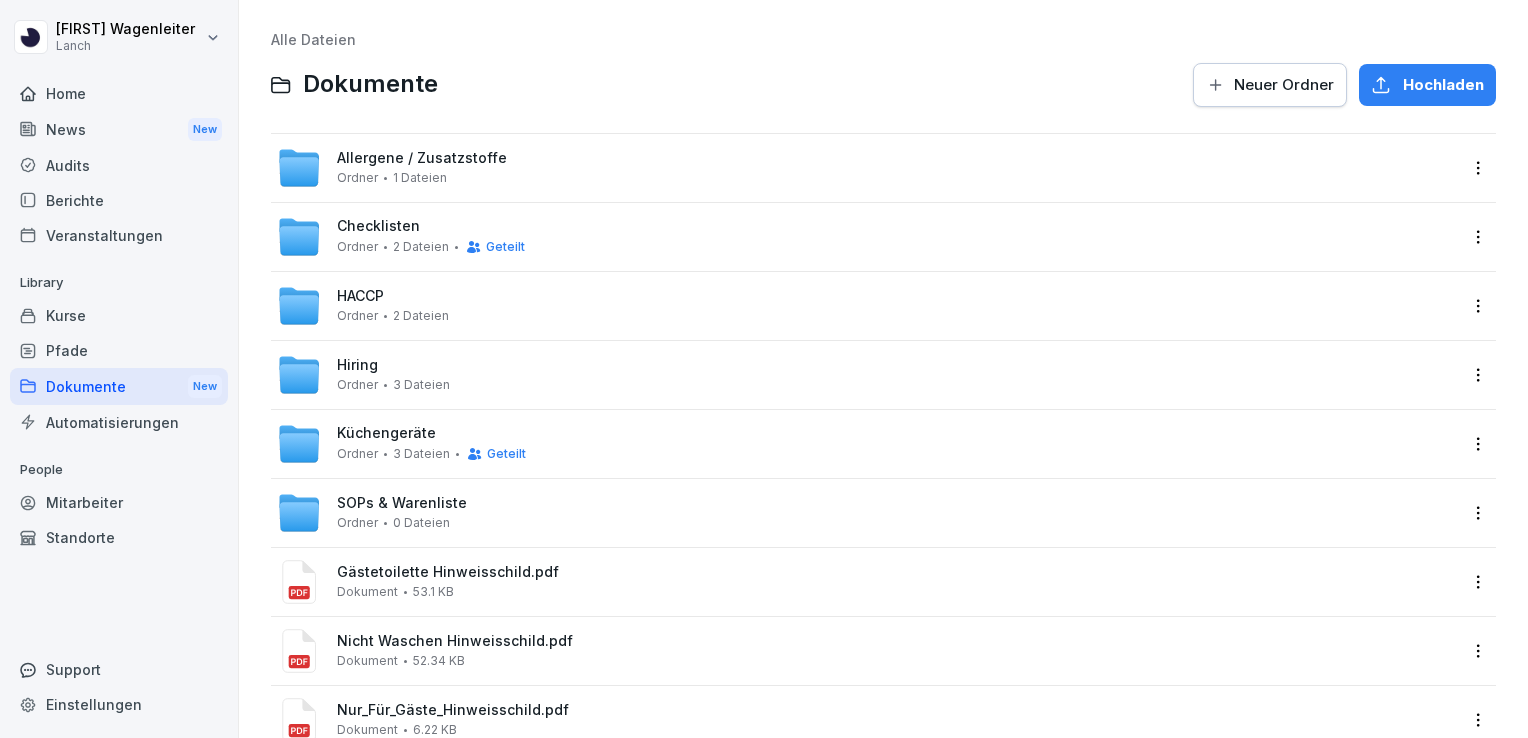 click on "HACCP Ordner 2 Dateien" at bounding box center (393, 305) 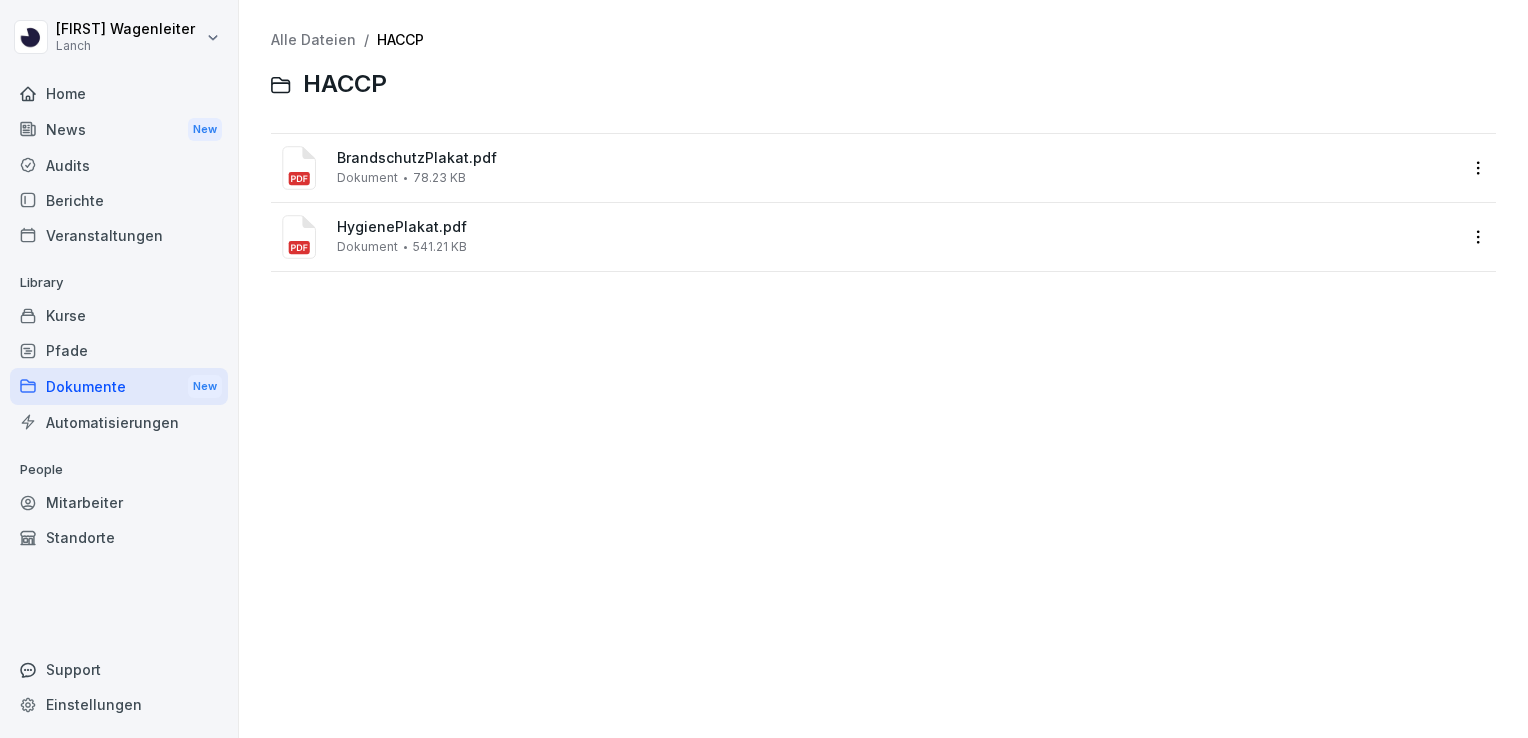 click on "Alle Dateien" at bounding box center [313, 39] 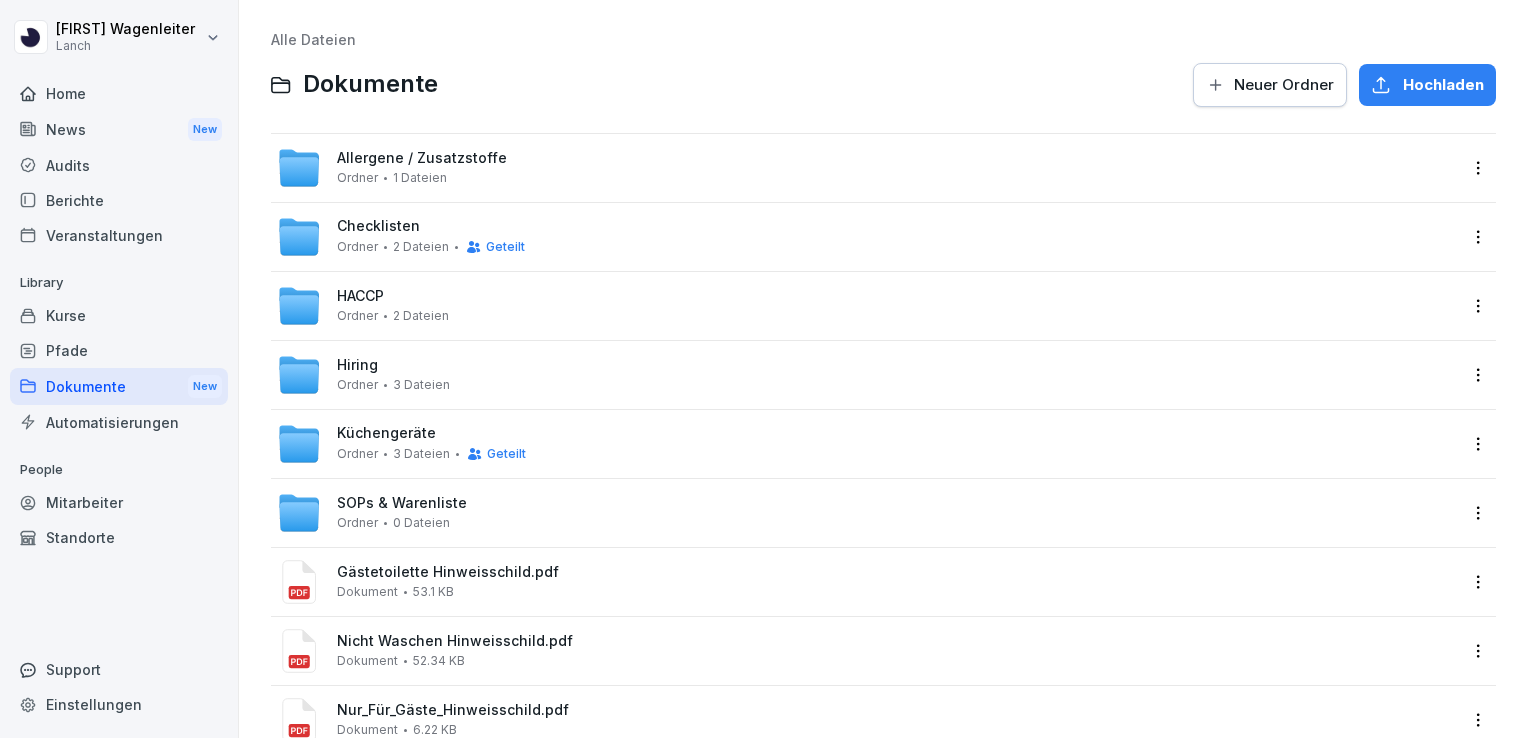 click on "Ordner 3 Dateien" at bounding box center [393, 385] 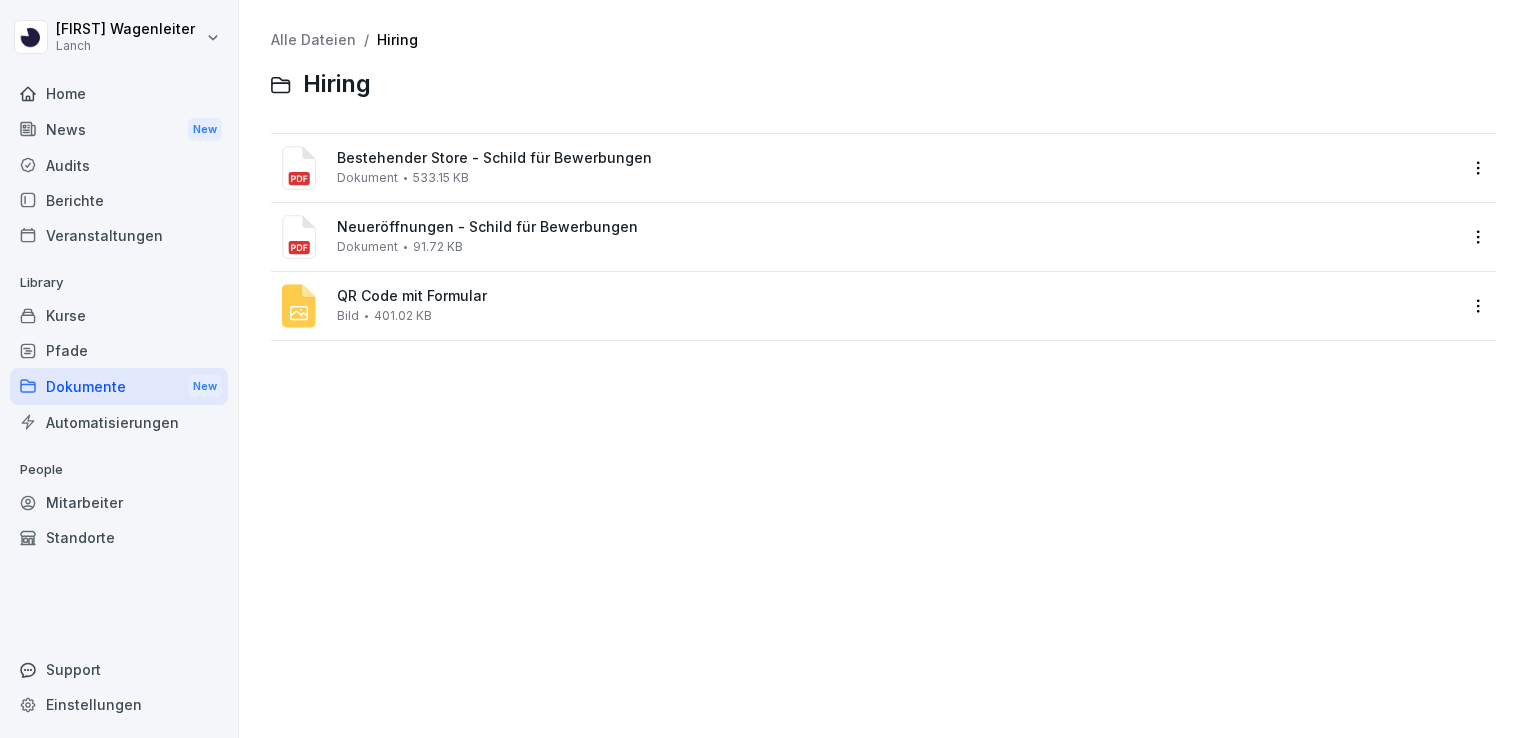 click on "Bestehender Store - Schild für Bewerbungen Dokument 533.15 KB" at bounding box center [897, 167] 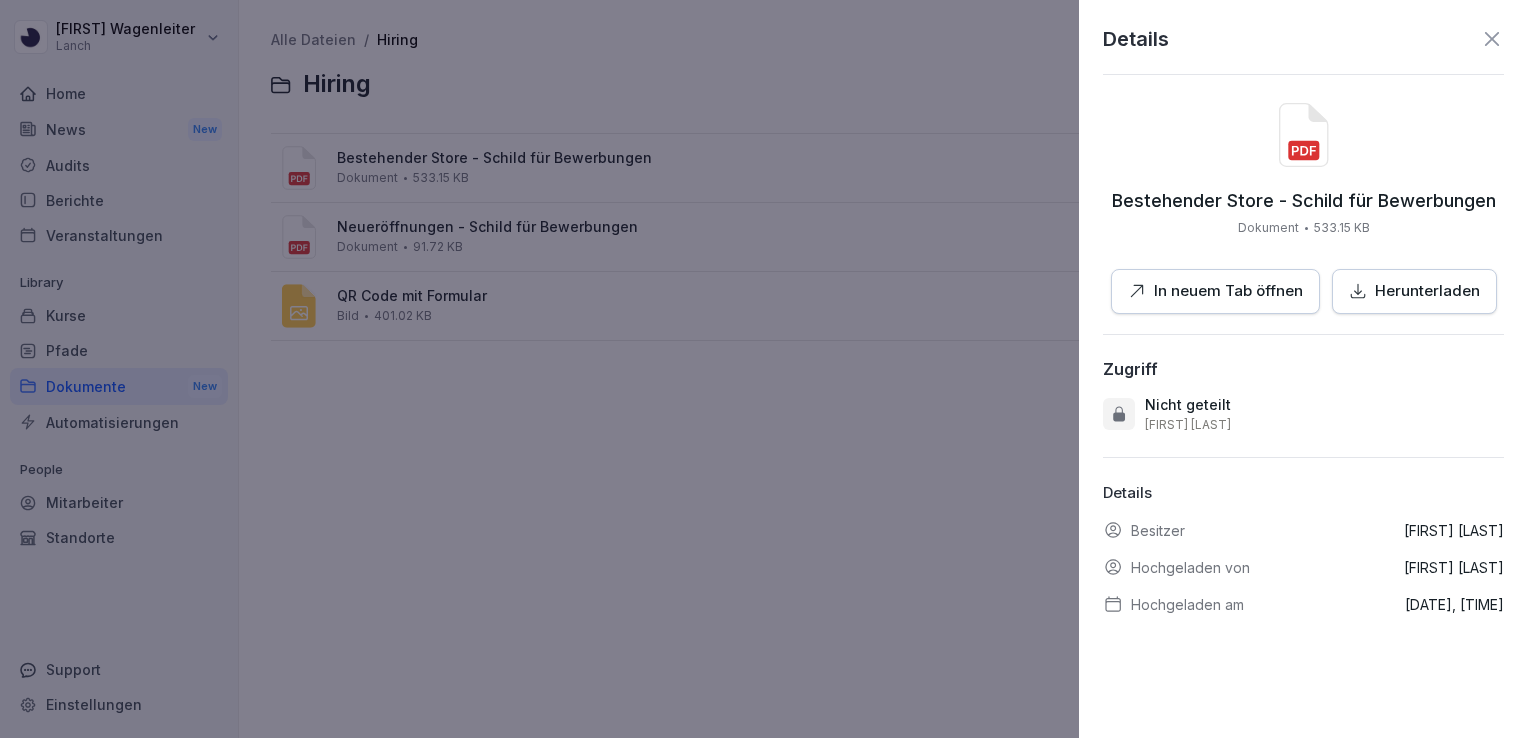 click on "In neuem Tab öffnen" at bounding box center [1228, 291] 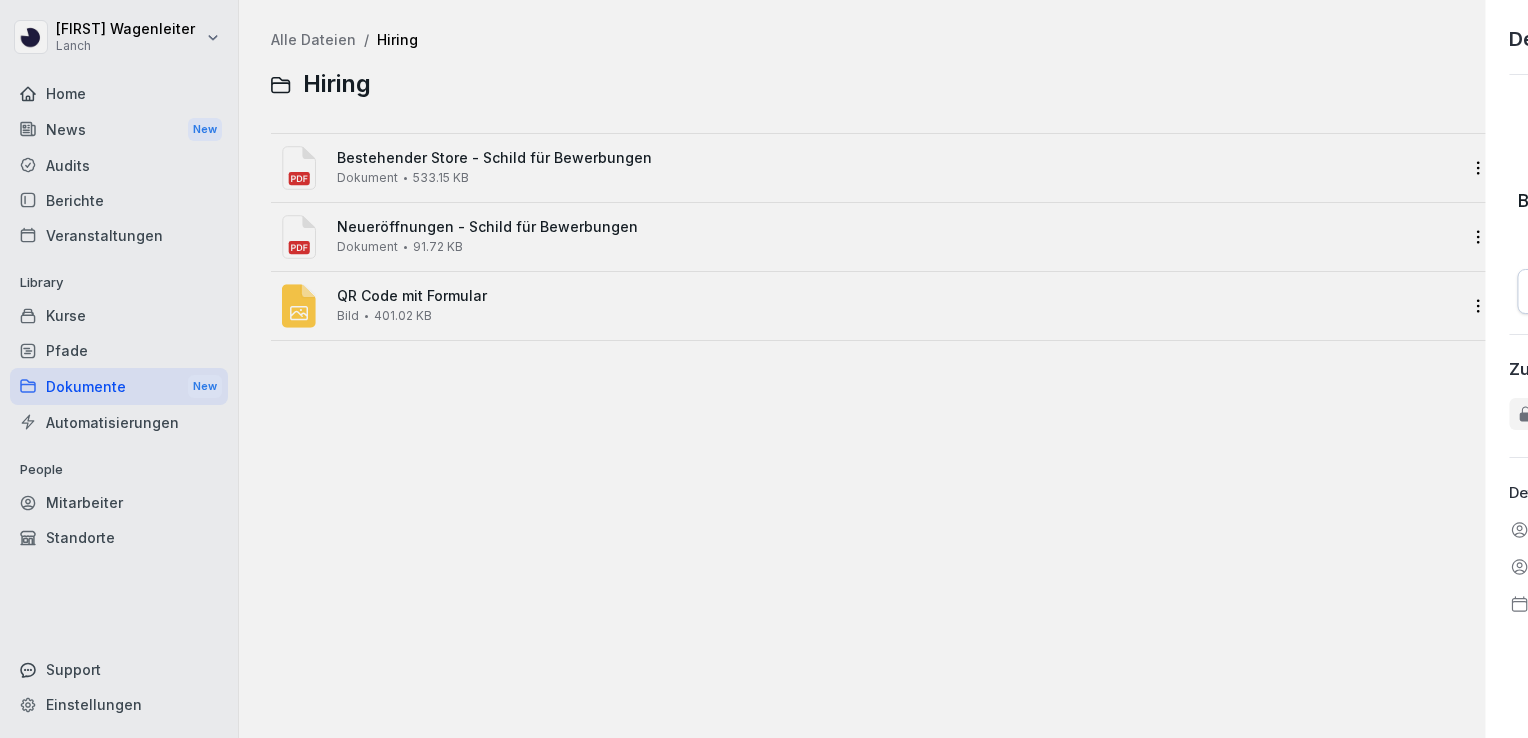 click at bounding box center [764, 369] 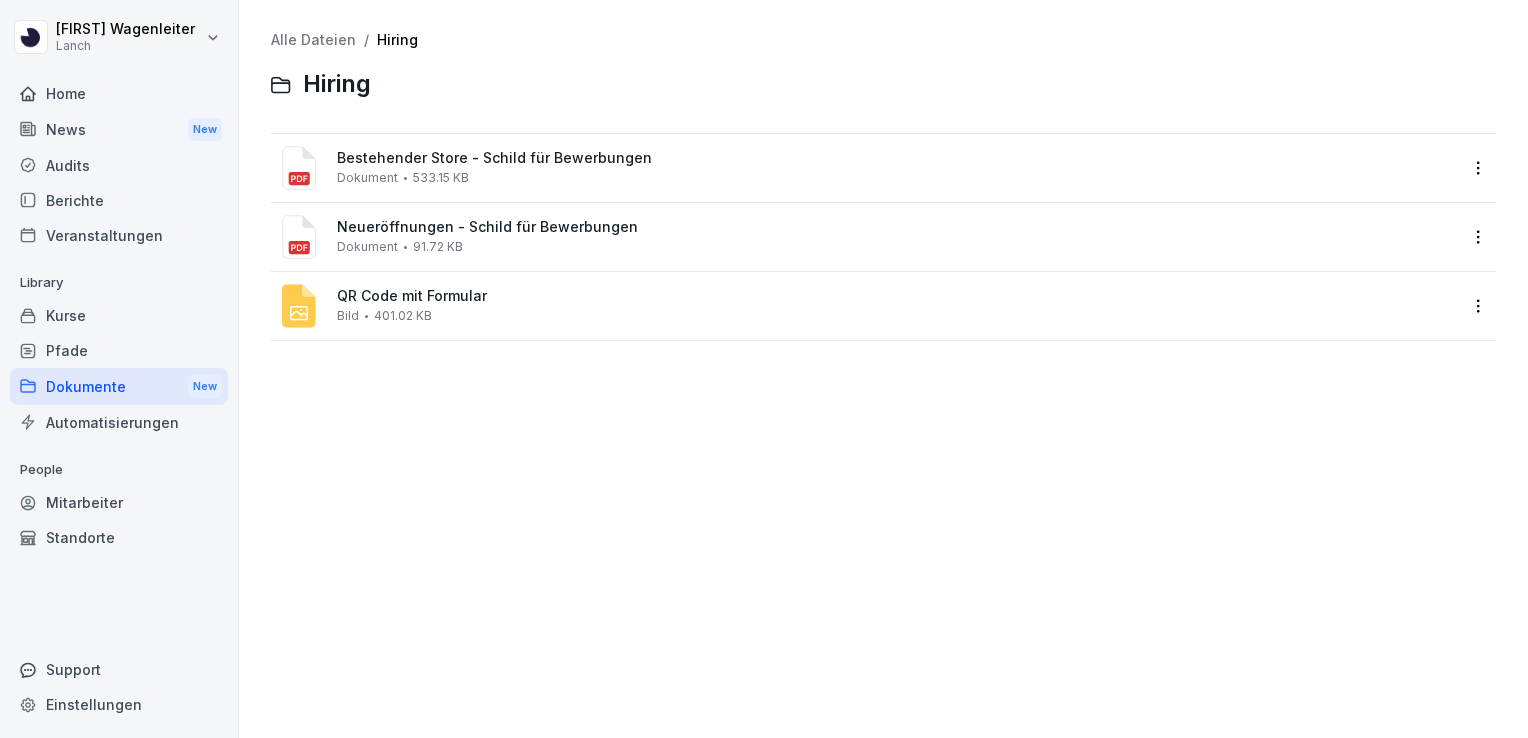 click on "Neueröffnungen - Schild für Bewerbungen Dokument 91.72 KB" at bounding box center (897, 236) 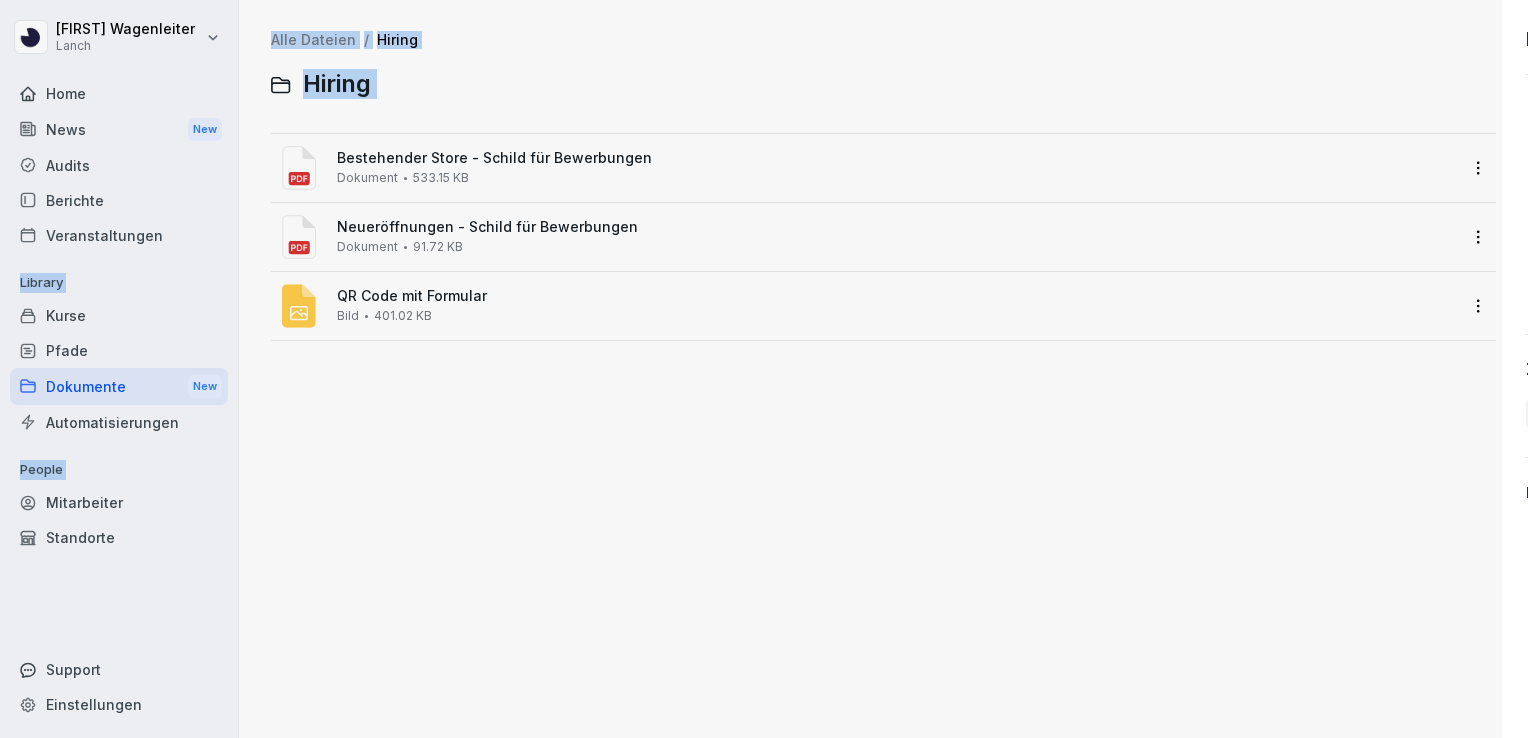 click at bounding box center [764, 369] 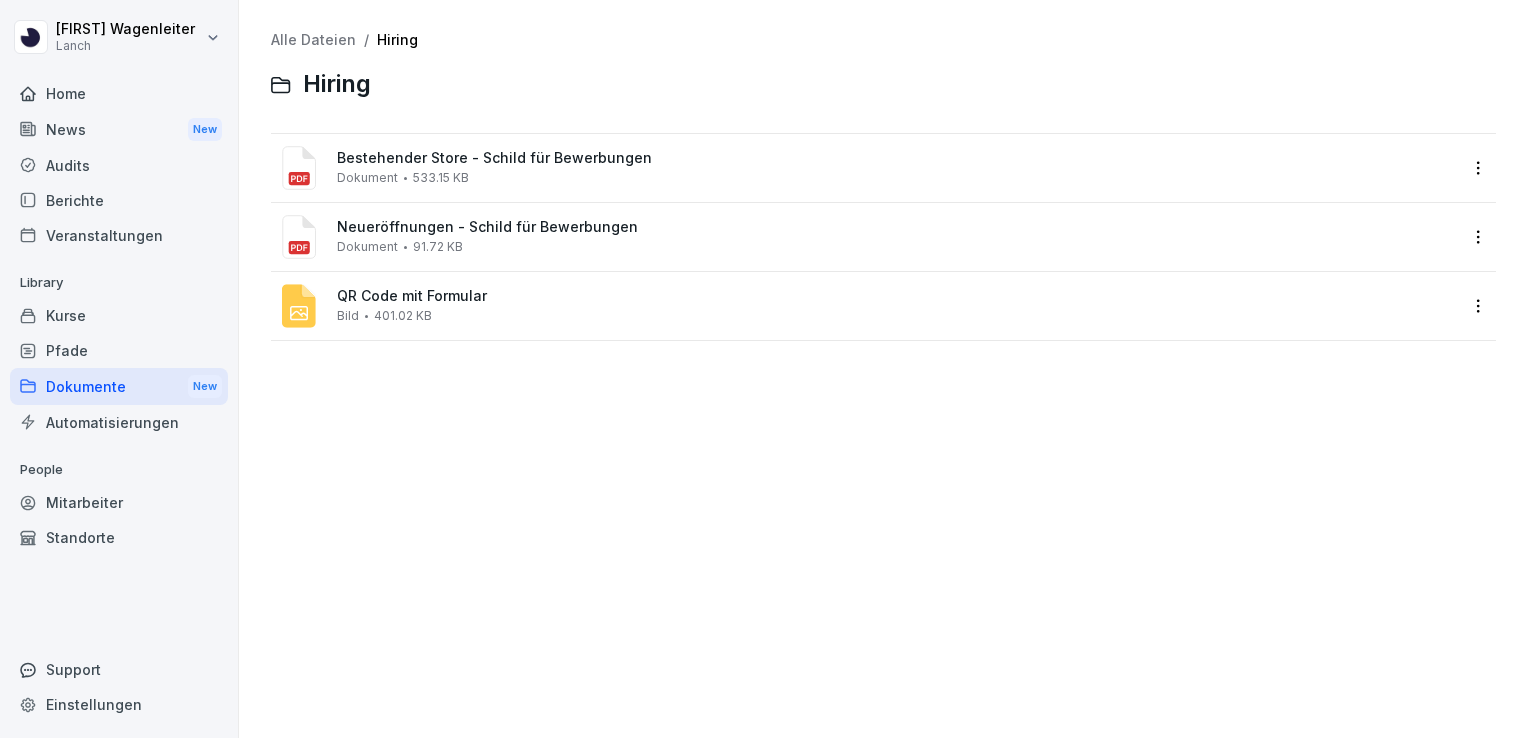 click on "Neueröffnungen - Schild für Bewerbungen Dokument 91.72 KB" at bounding box center (897, 236) 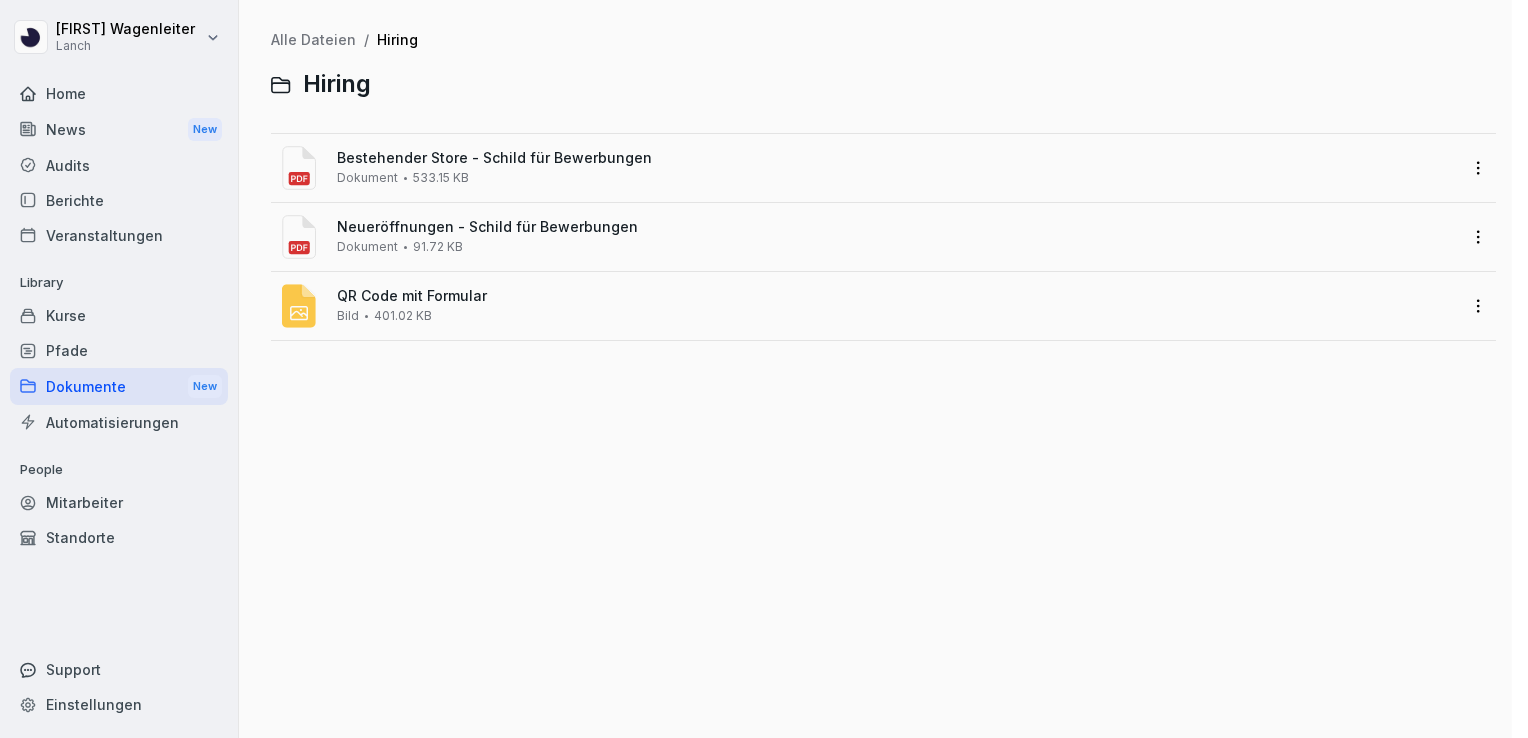 click at bounding box center (764, 369) 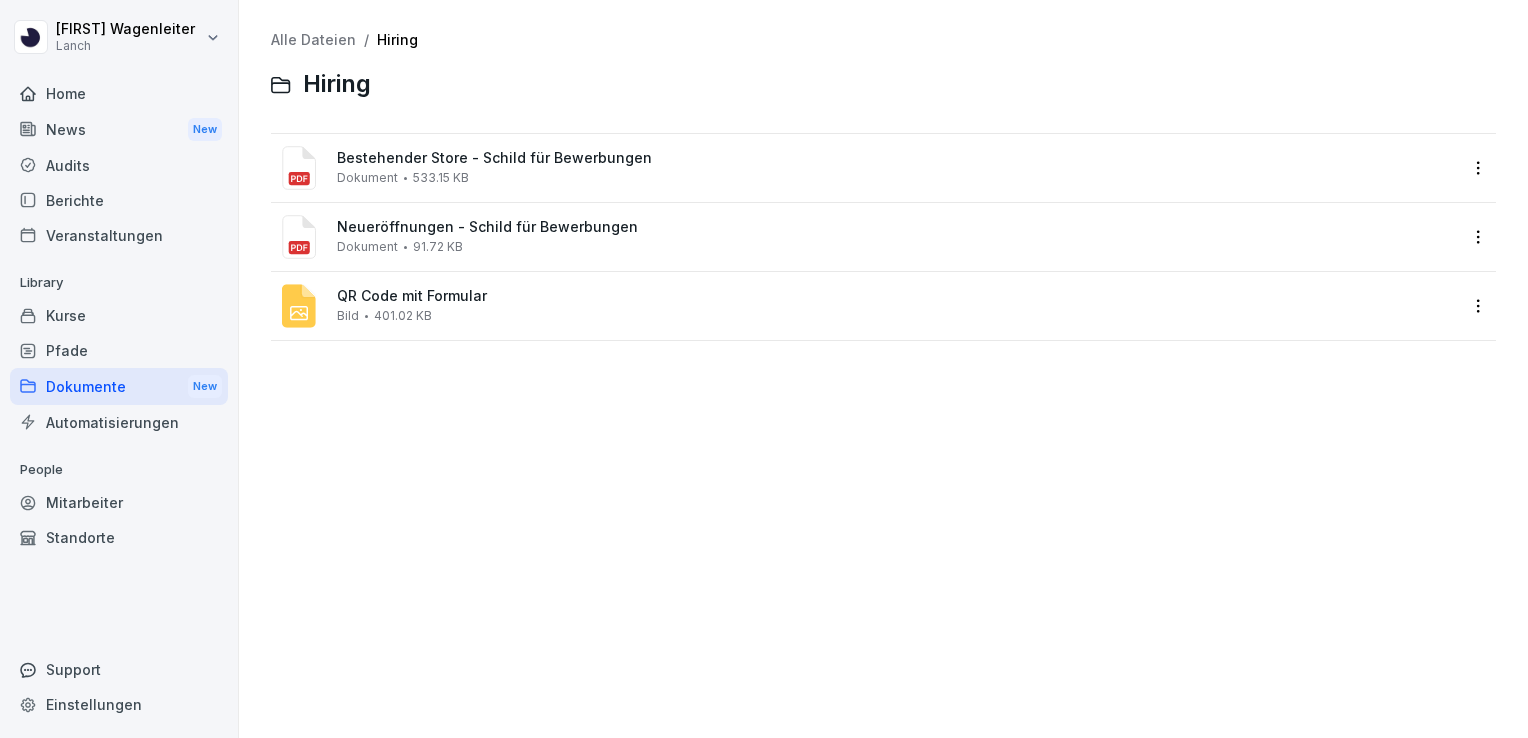 click on "91.72 KB" at bounding box center (438, 247) 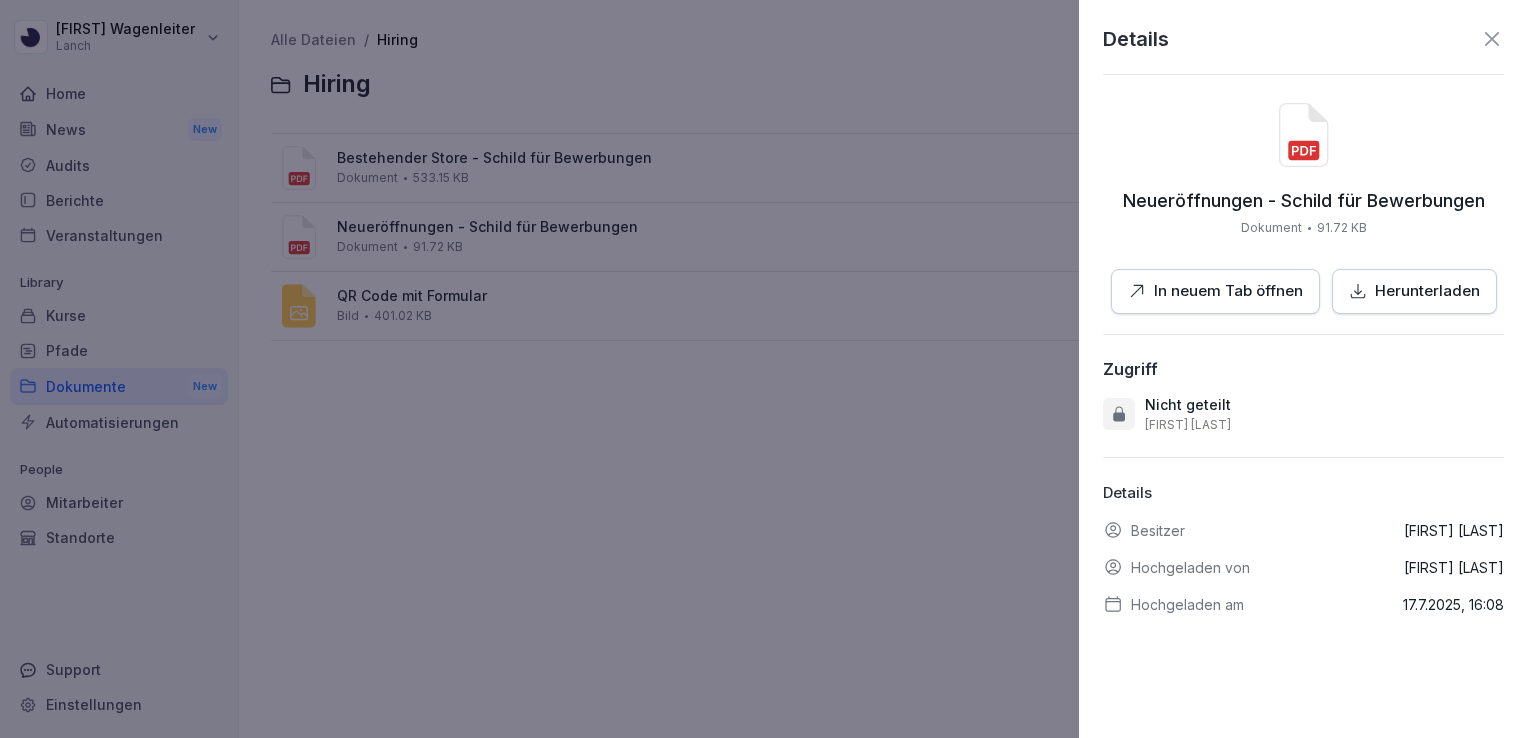 click on "In neuem Tab öffnen" at bounding box center [1228, 291] 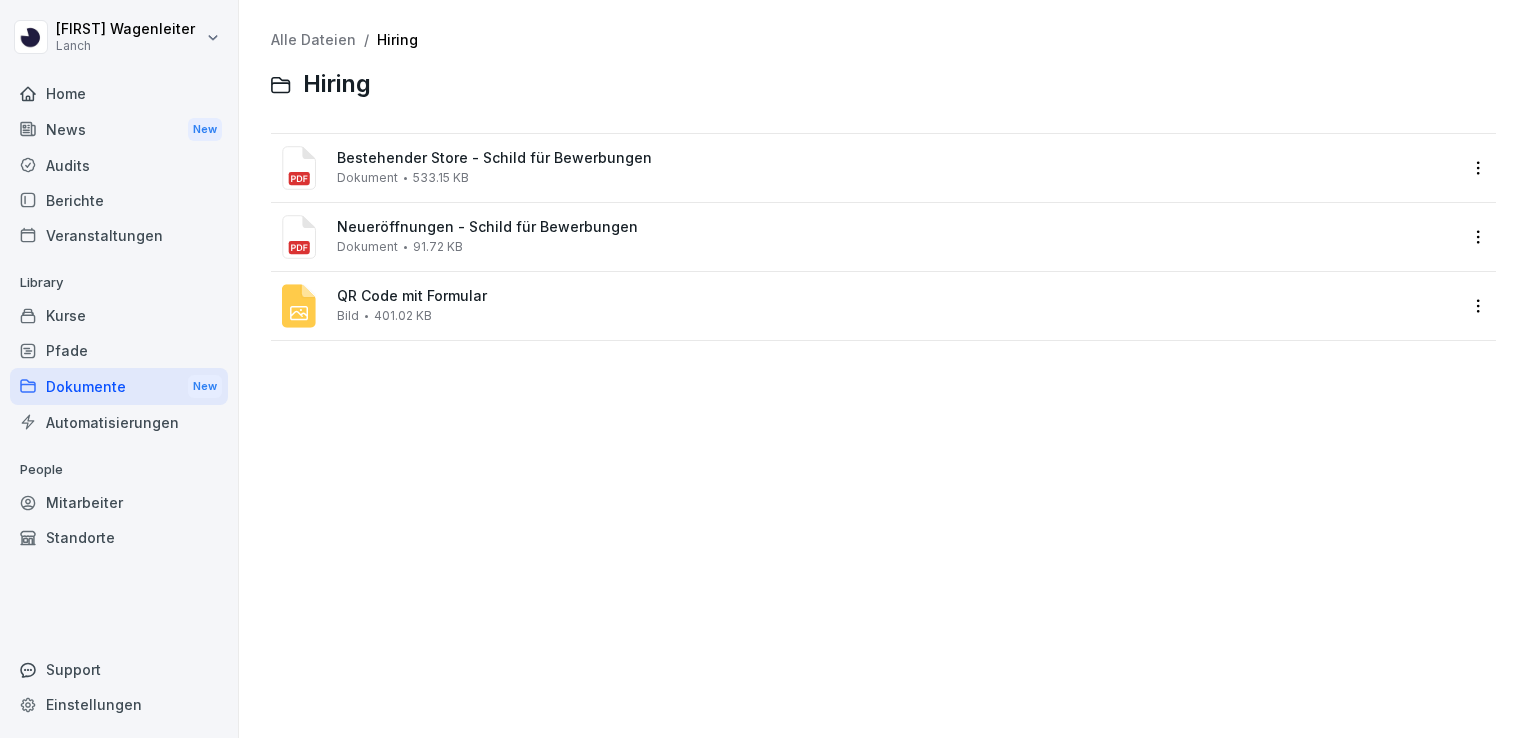 click on "QR Code mit Formular" at bounding box center [897, 296] 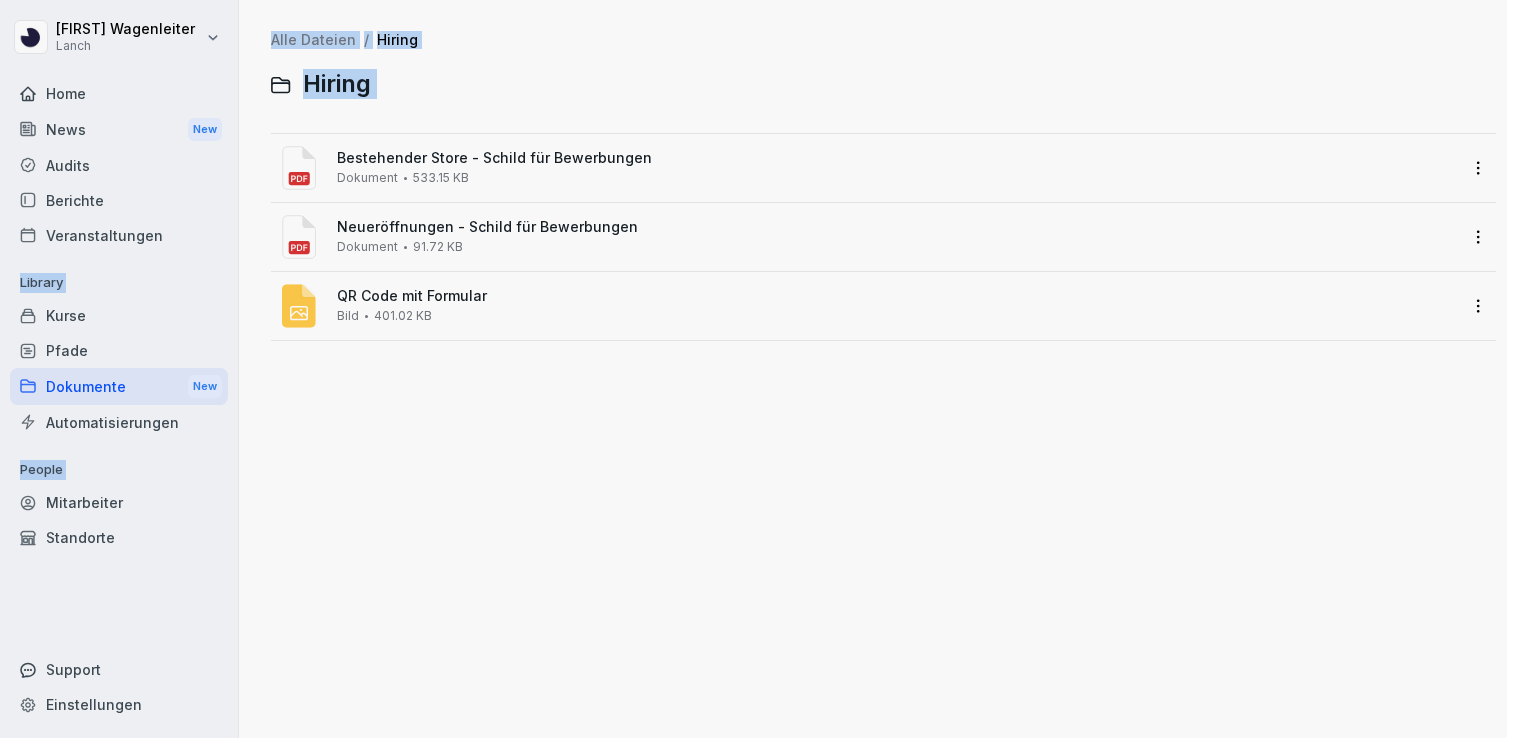 click at bounding box center [764, 369] 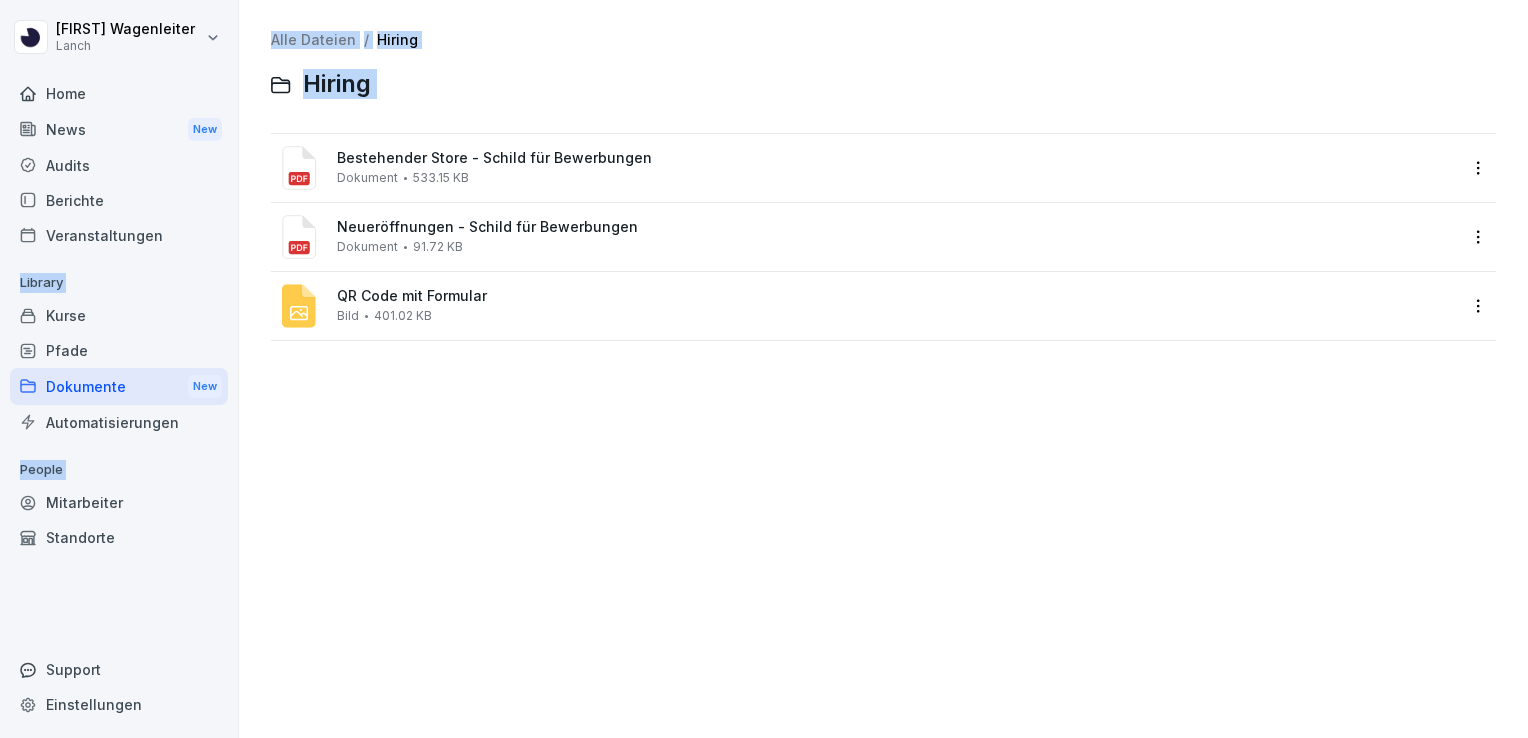 click on "Bild" at bounding box center [348, 316] 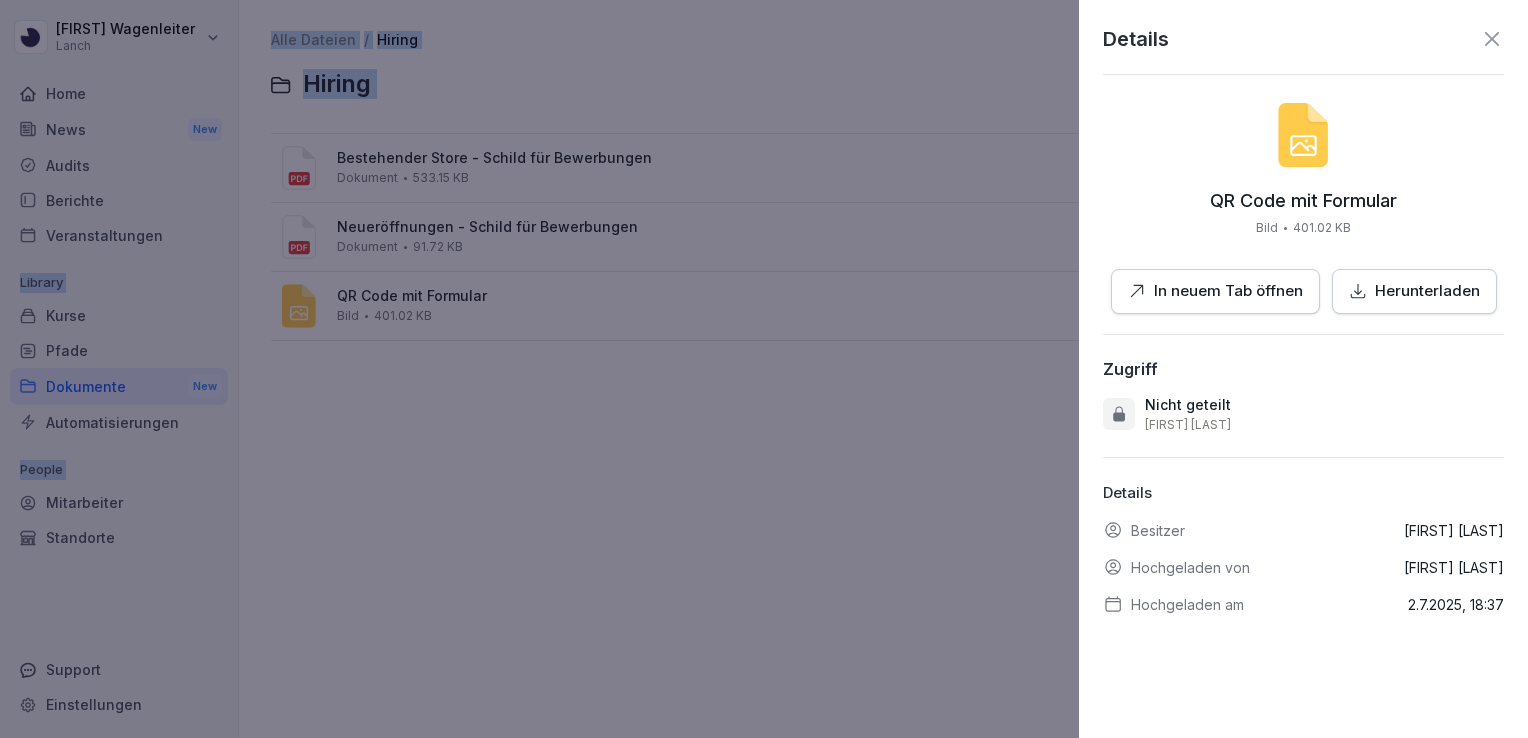 click on "In neuem Tab öffnen" at bounding box center [1228, 291] 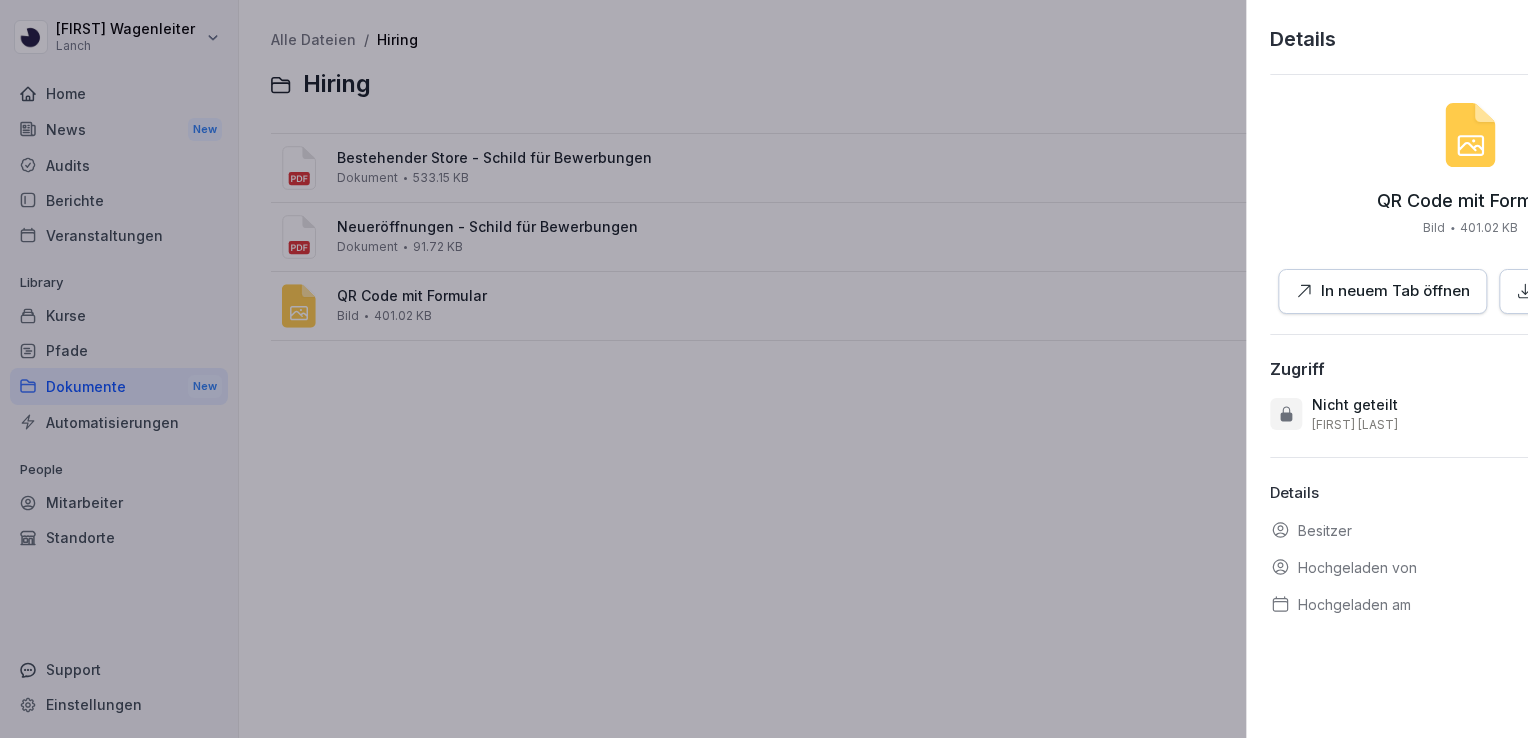 click at bounding box center [764, 369] 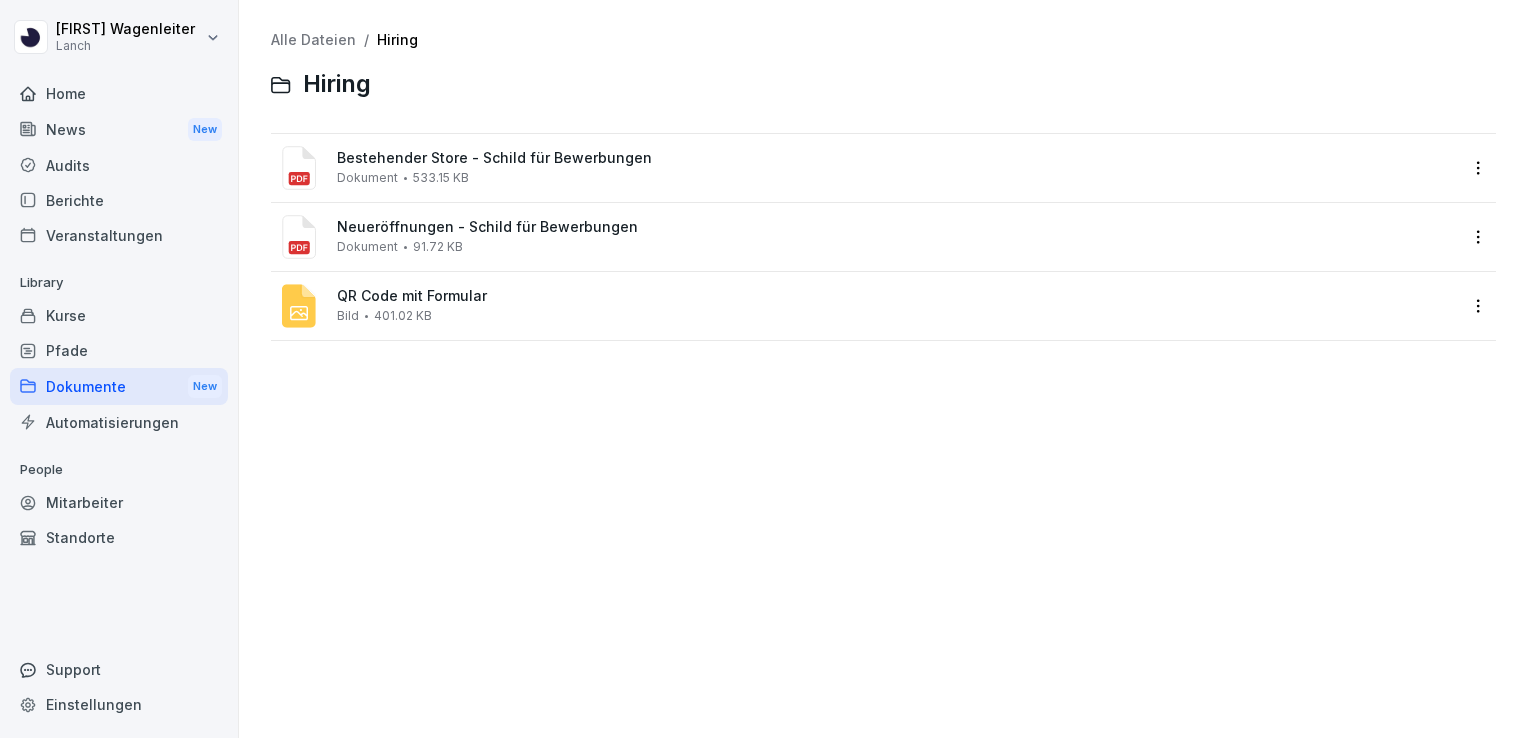 click on "Alle Dateien" at bounding box center [313, 39] 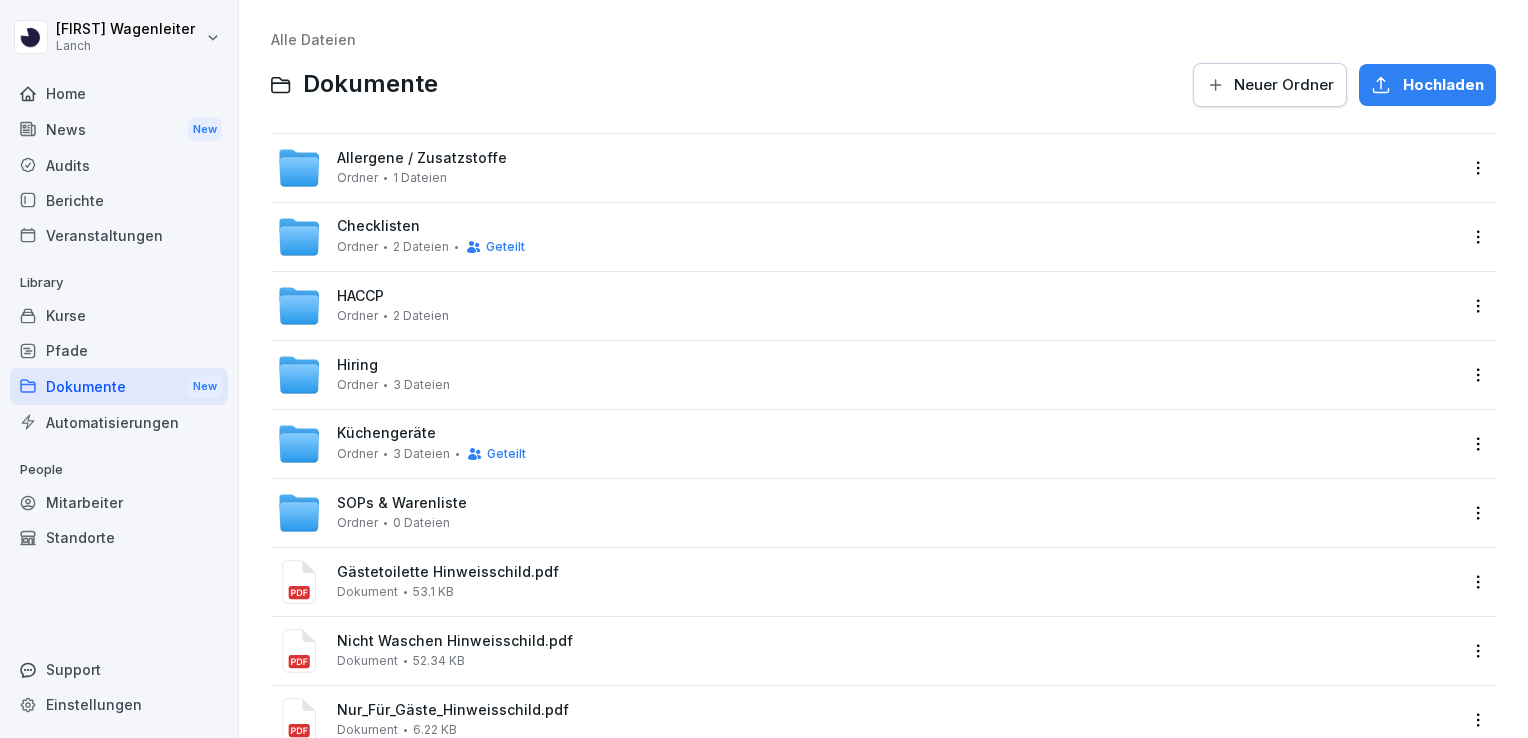 click on "Geteilt" at bounding box center (491, 454) 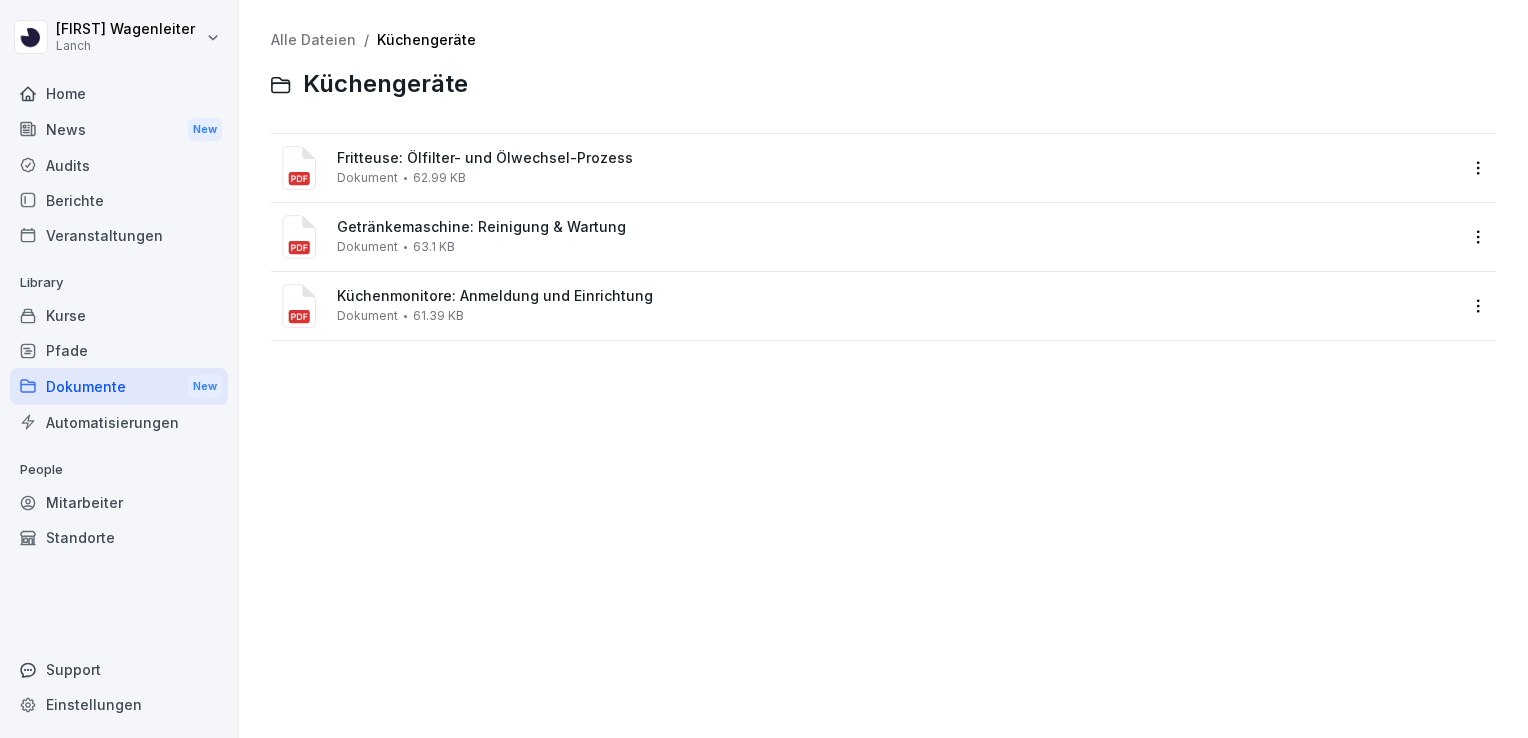 click on "Fritteuse: Ölfilter- und Ölwechsel-Prozess" at bounding box center (897, 158) 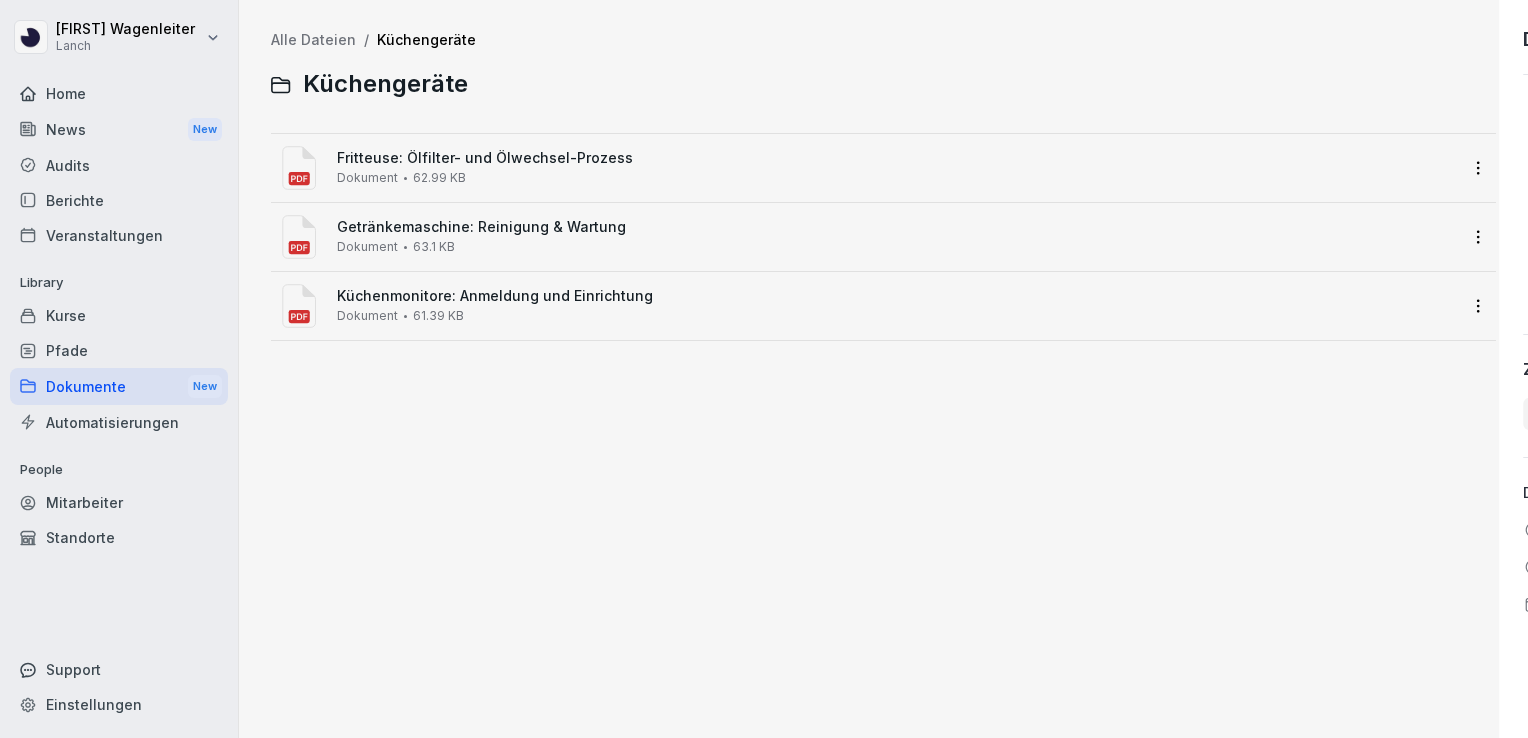 click at bounding box center [764, 369] 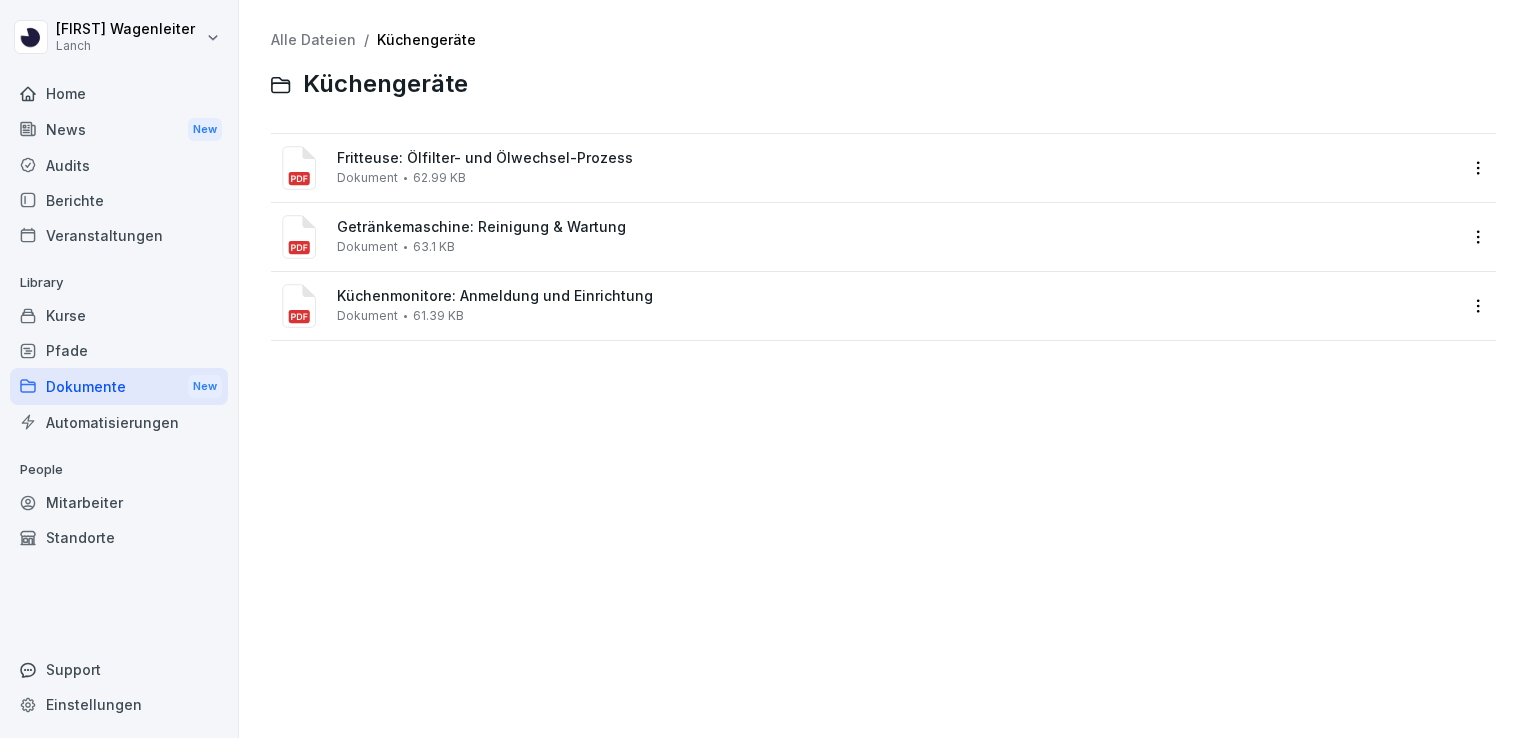 click on "Fritteuse: Ölfilter- und Ölwechsel-Prozess" at bounding box center [897, 158] 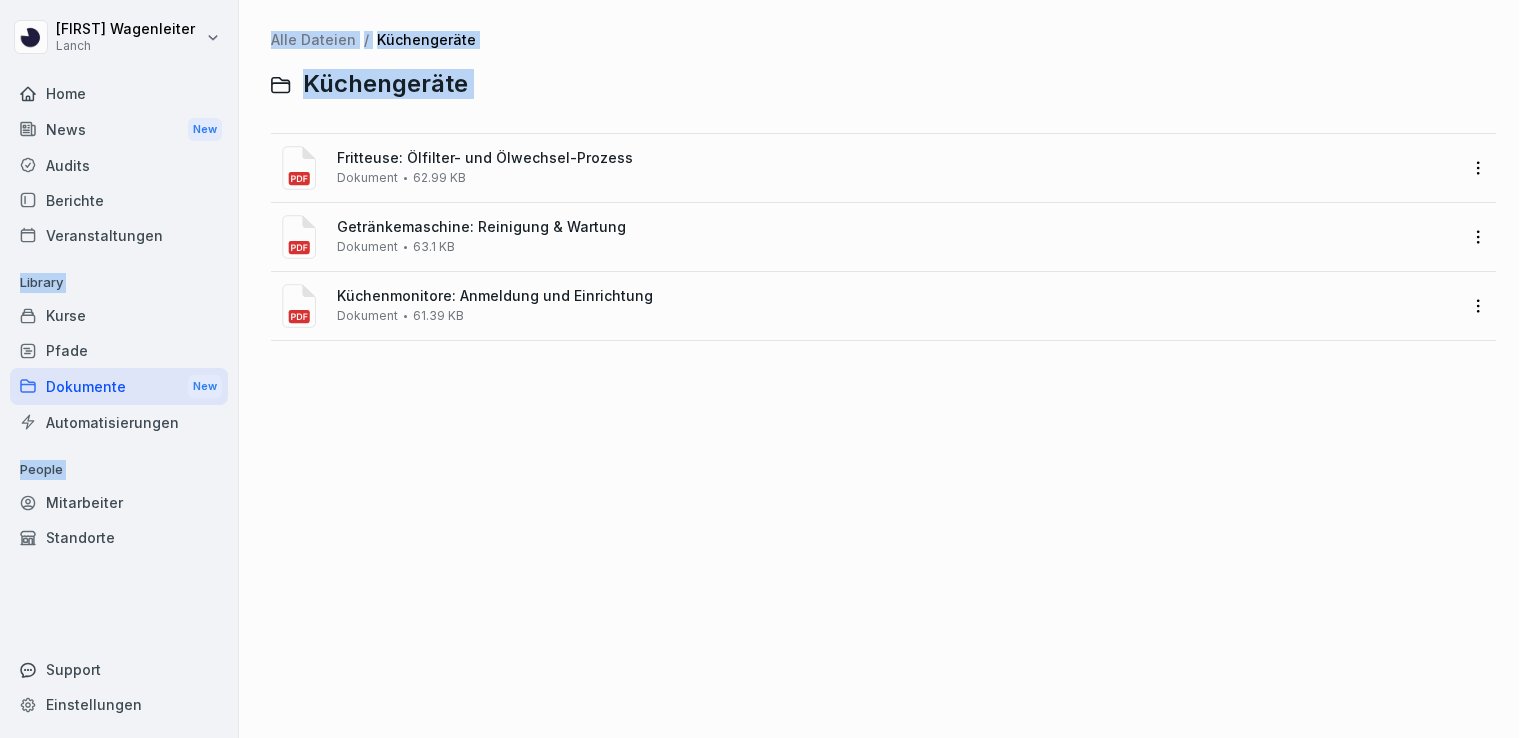 click at bounding box center [764, 369] 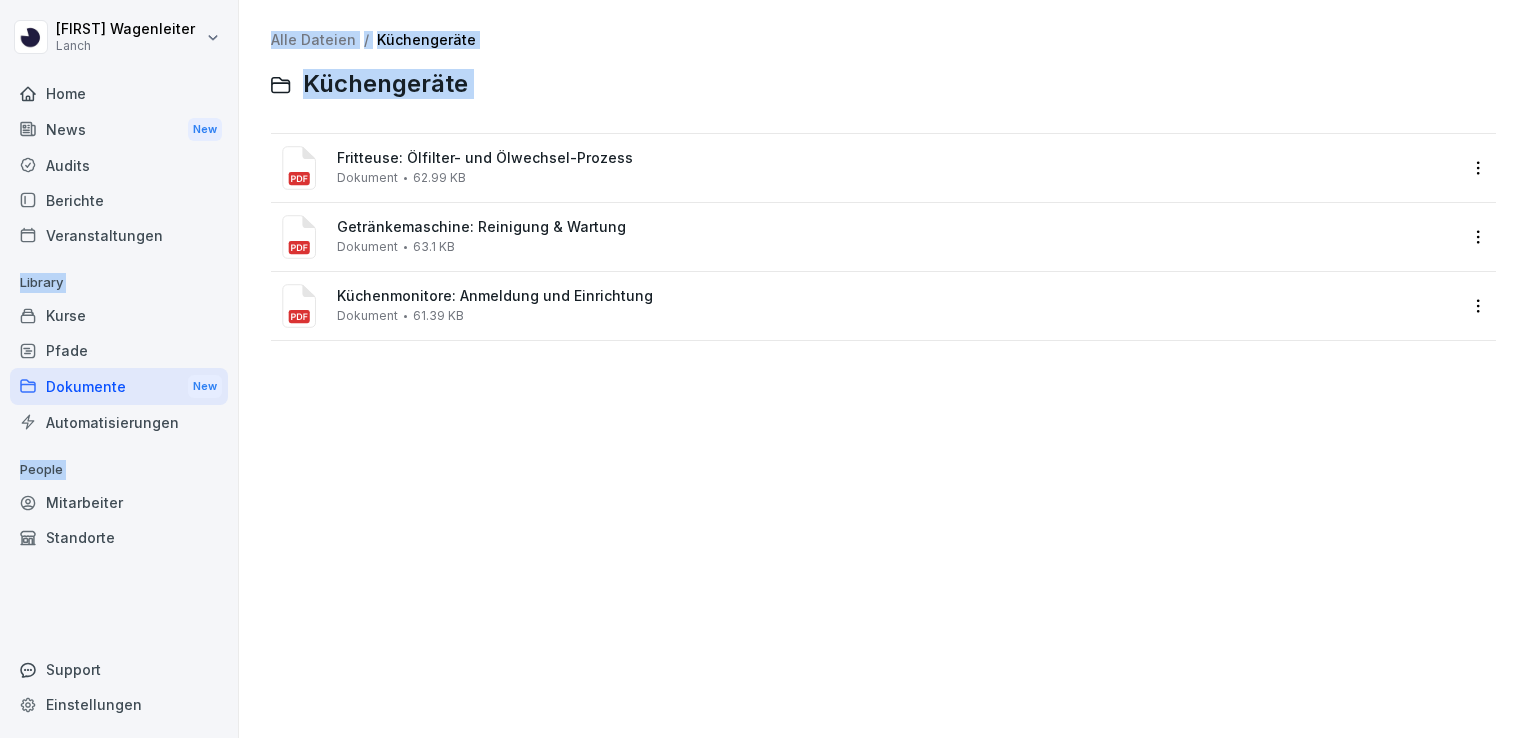 click on "Dokument" at bounding box center (367, 178) 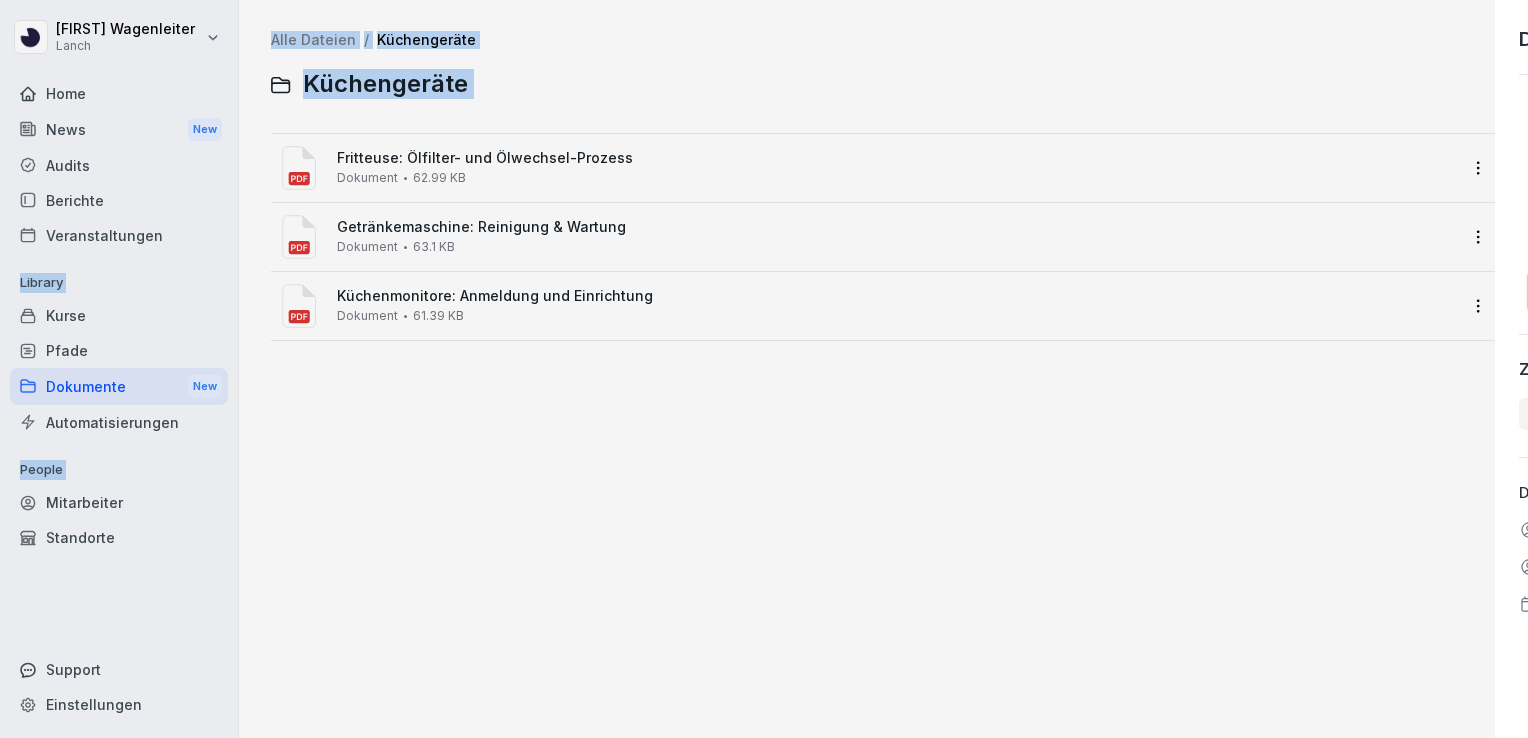 click at bounding box center [764, 369] 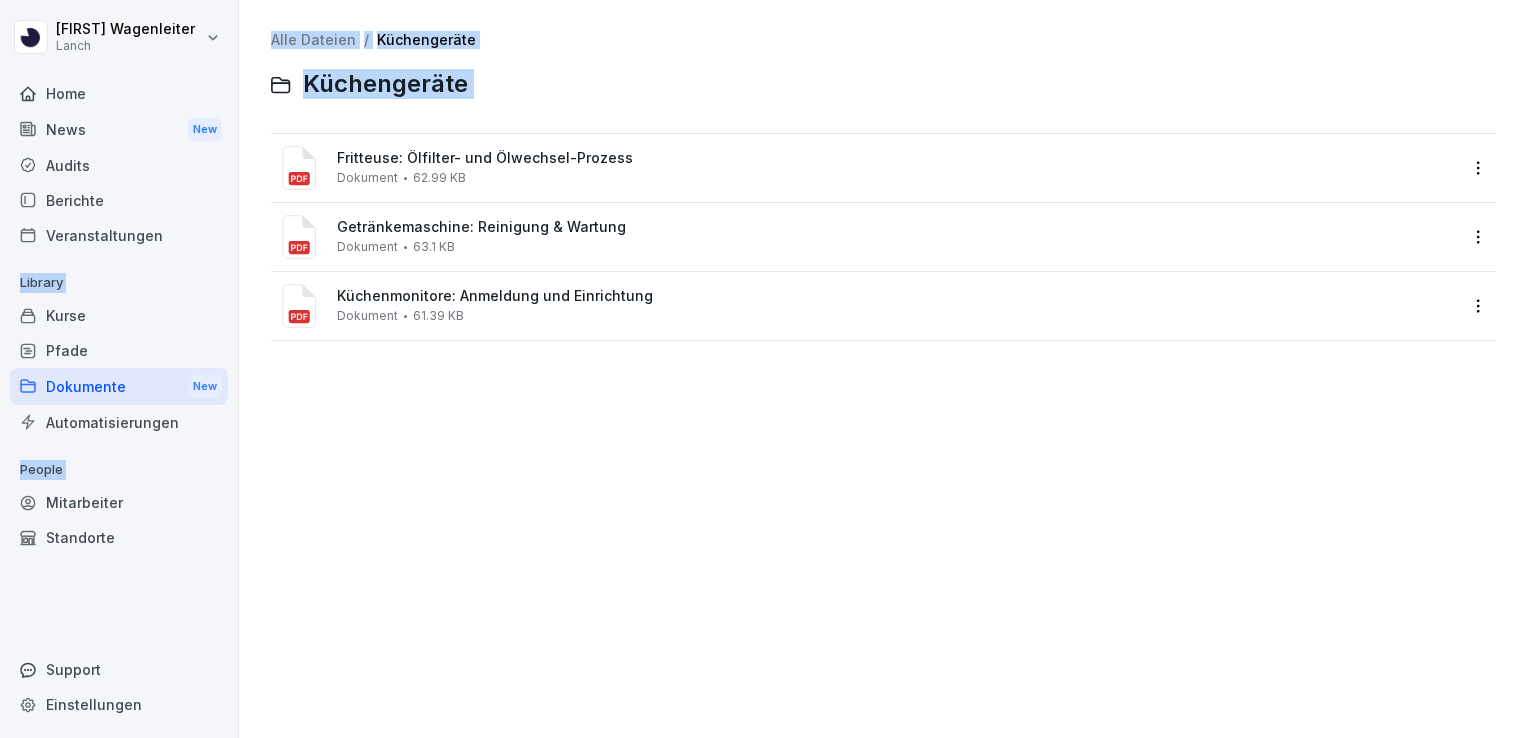 click on "Fritteuse: Ölfilter- und Ölwechsel-Prozess" at bounding box center [897, 158] 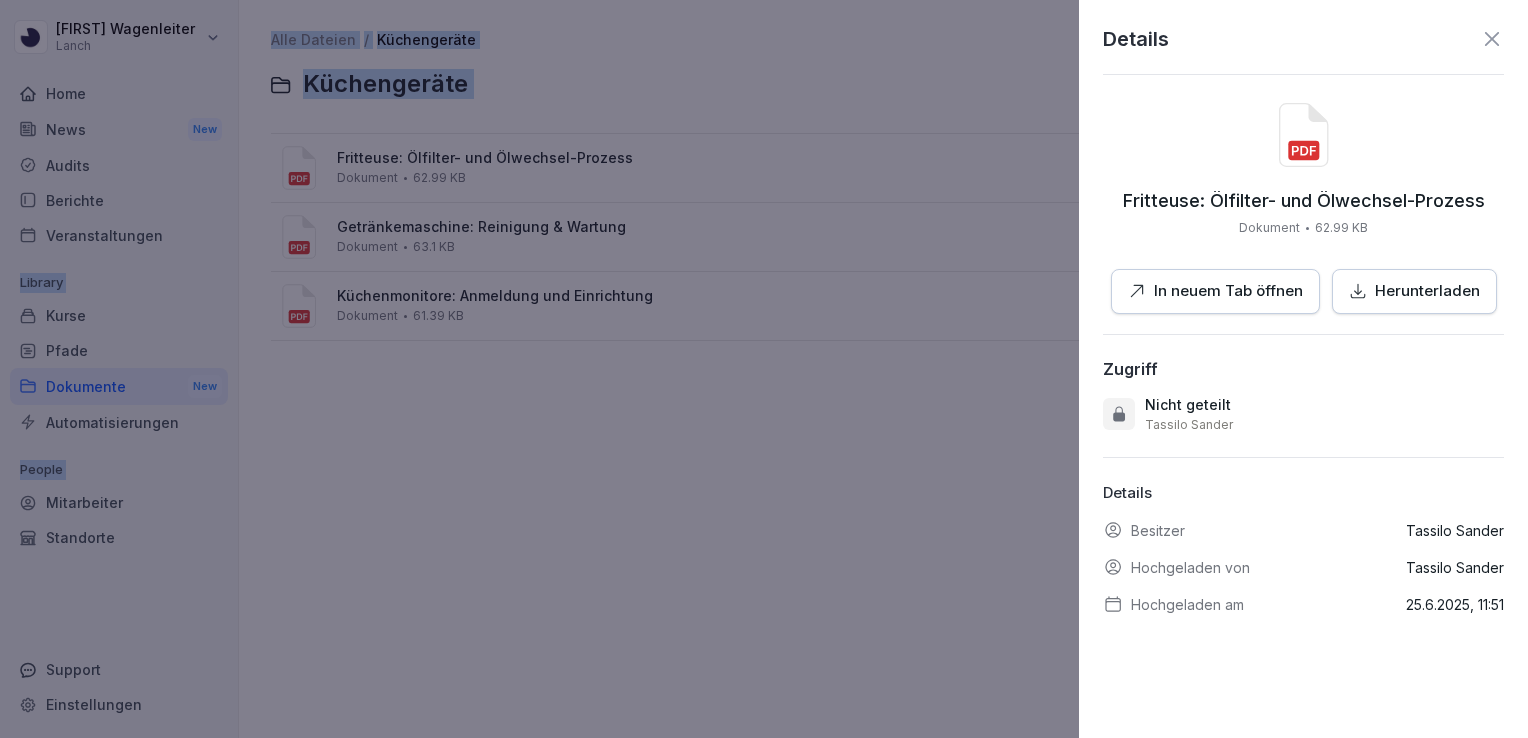 click on "In neuem Tab öffnen" at bounding box center [1228, 291] 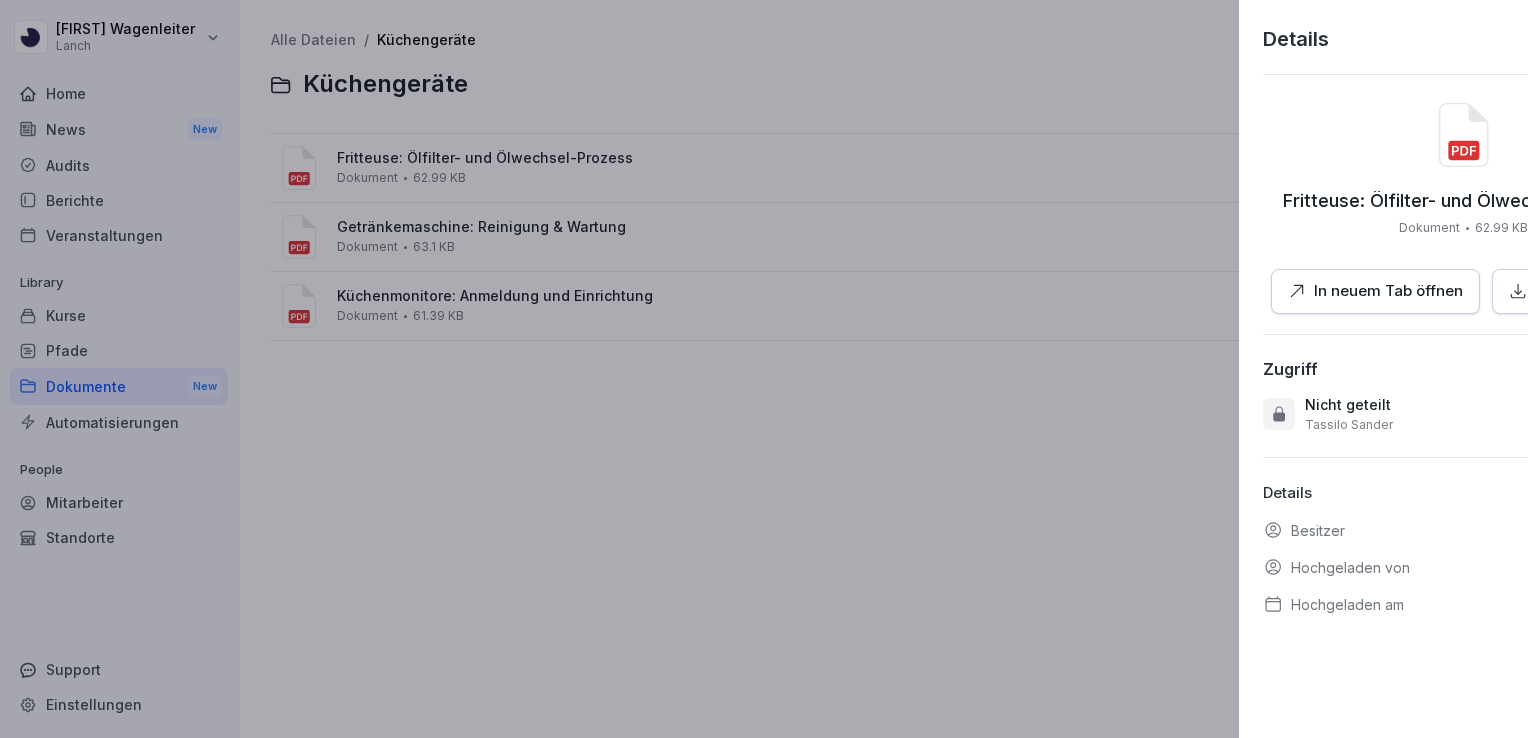 click at bounding box center (764, 369) 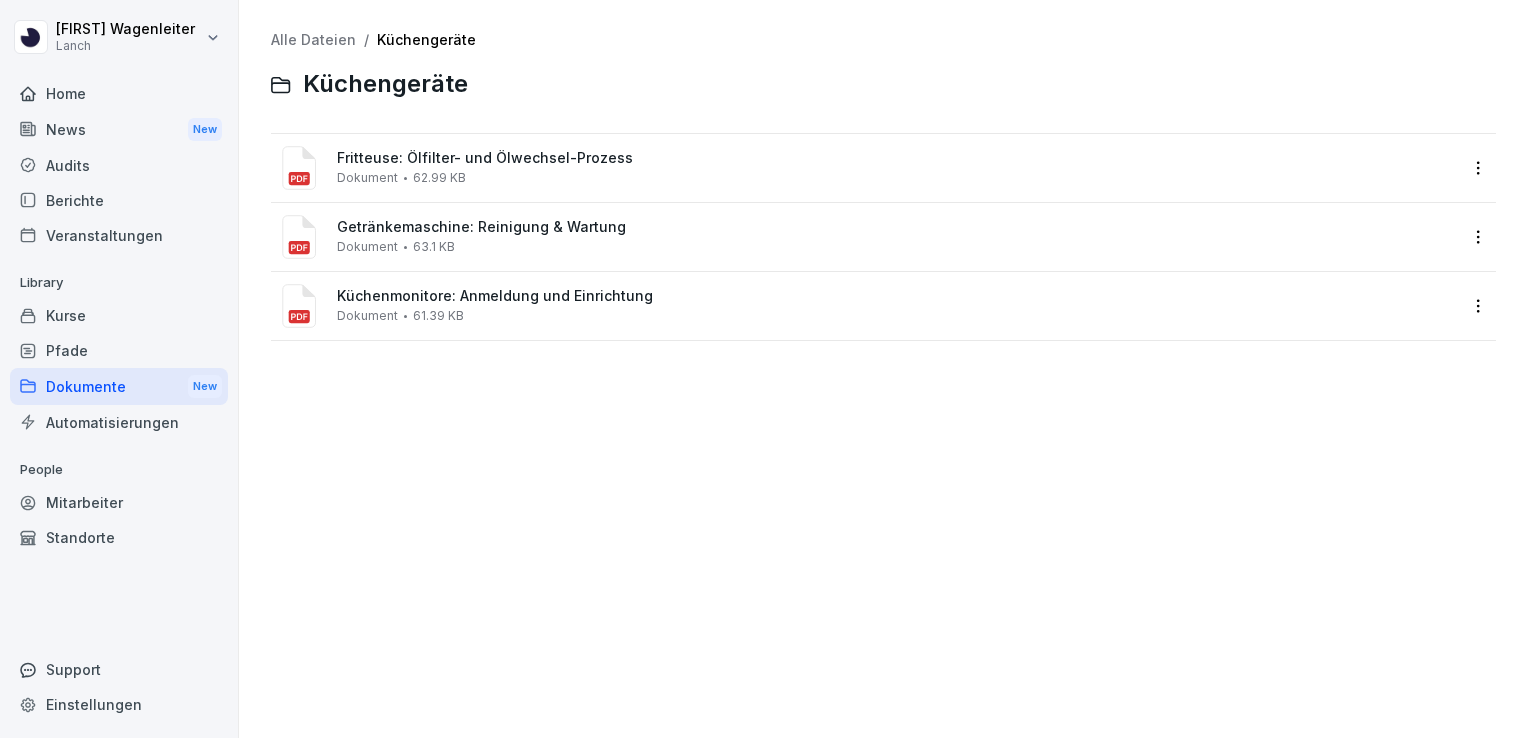 click on "Getränkemaschine: Reinigung & Wartung Dokument 63.1 KB" at bounding box center (897, 236) 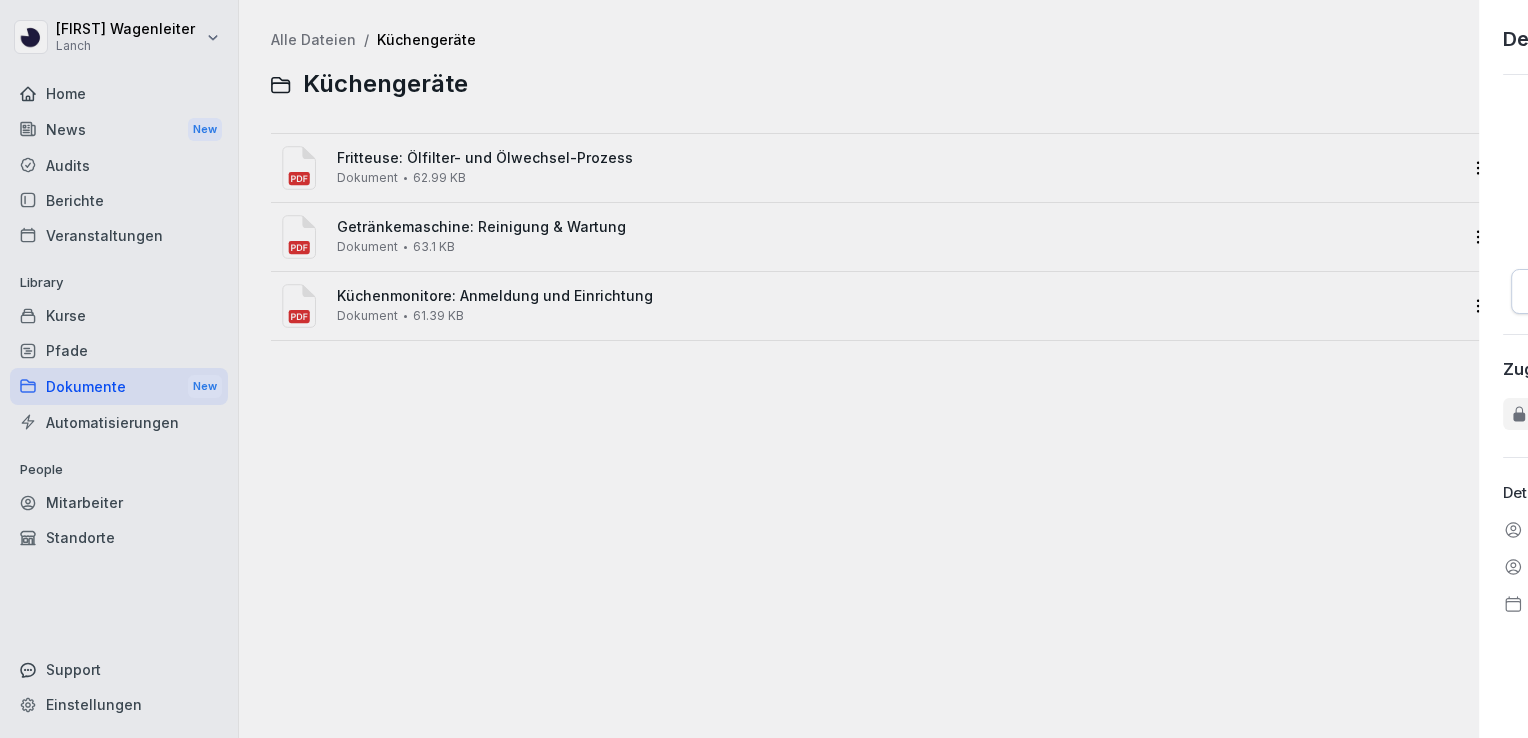 click at bounding box center [764, 369] 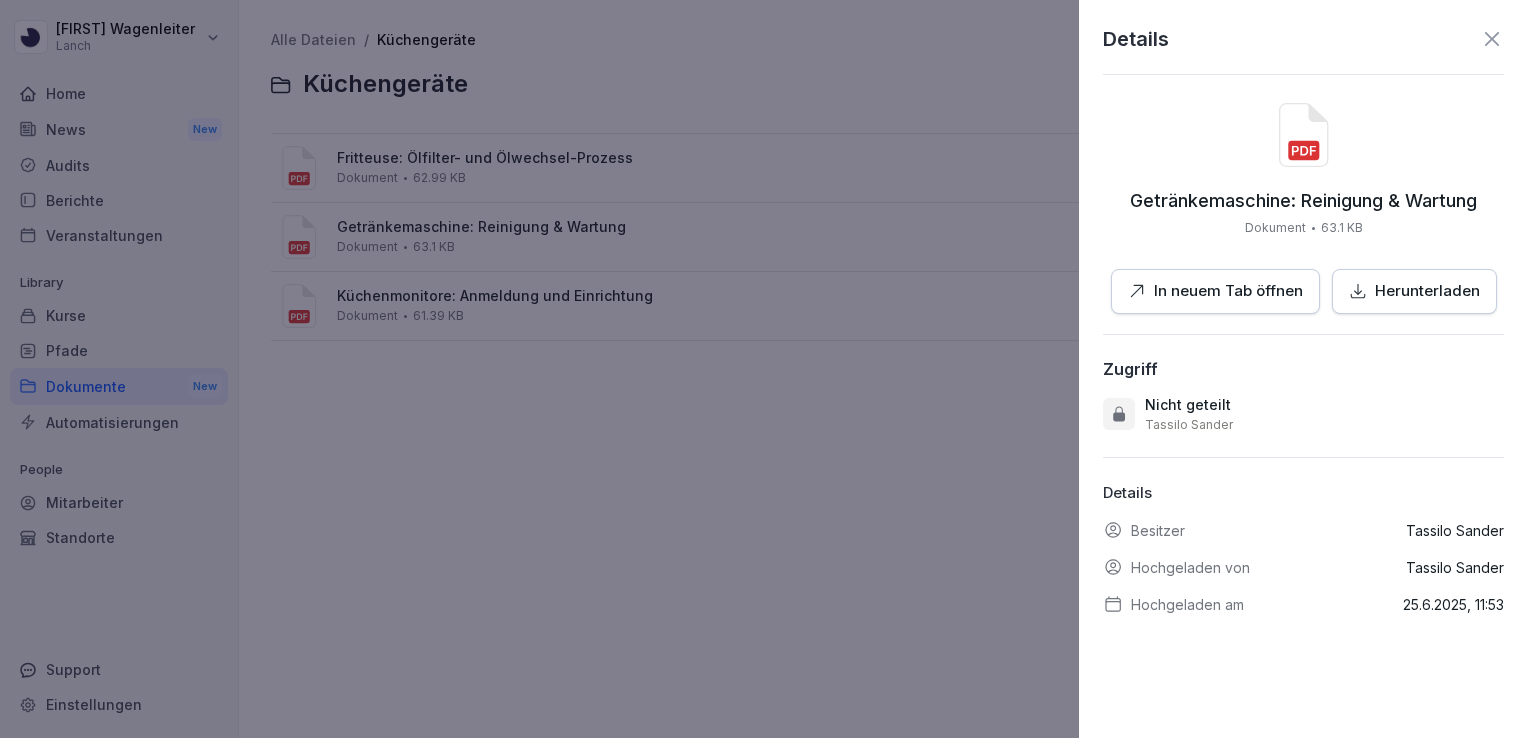 click on "In neuem Tab öffnen" at bounding box center (1228, 291) 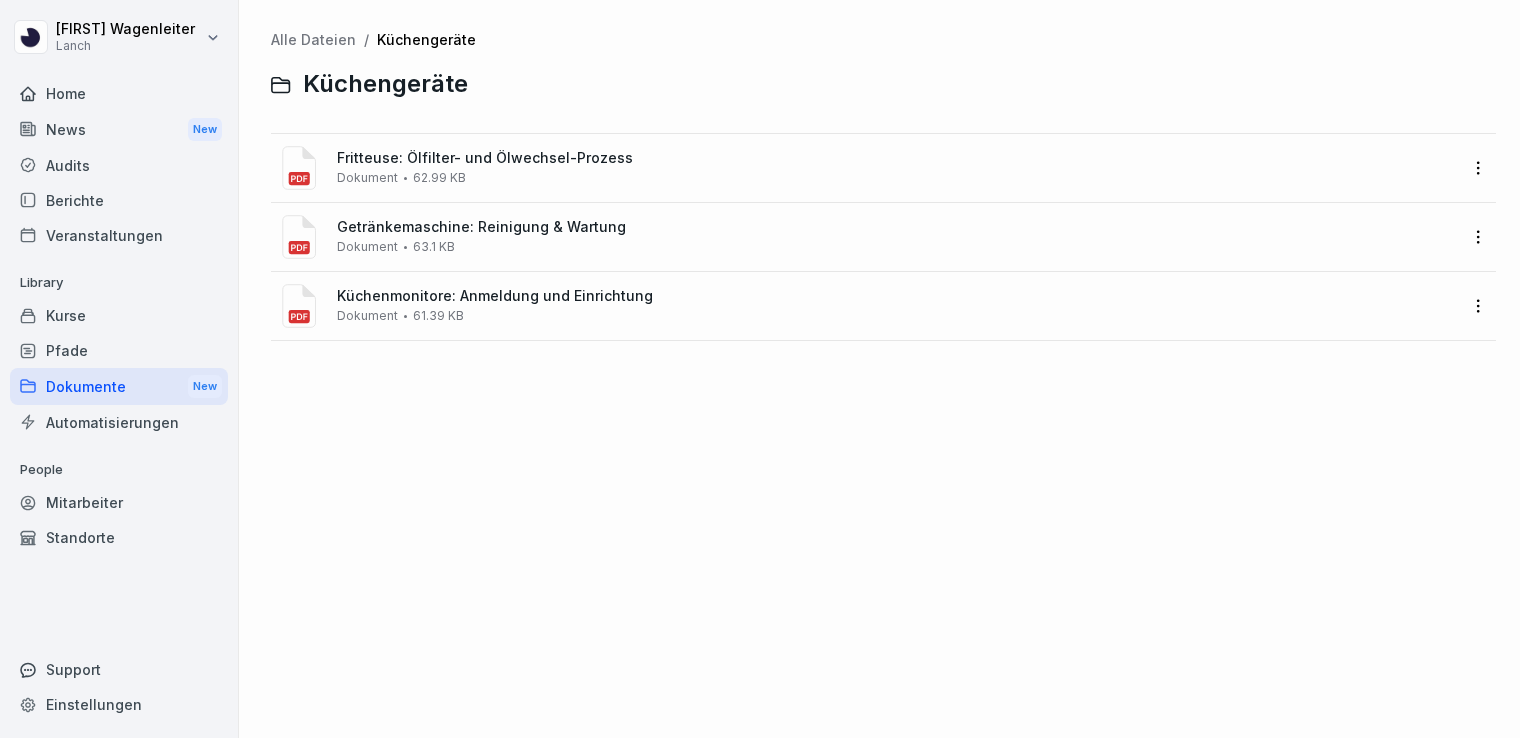 click at bounding box center [764, 369] 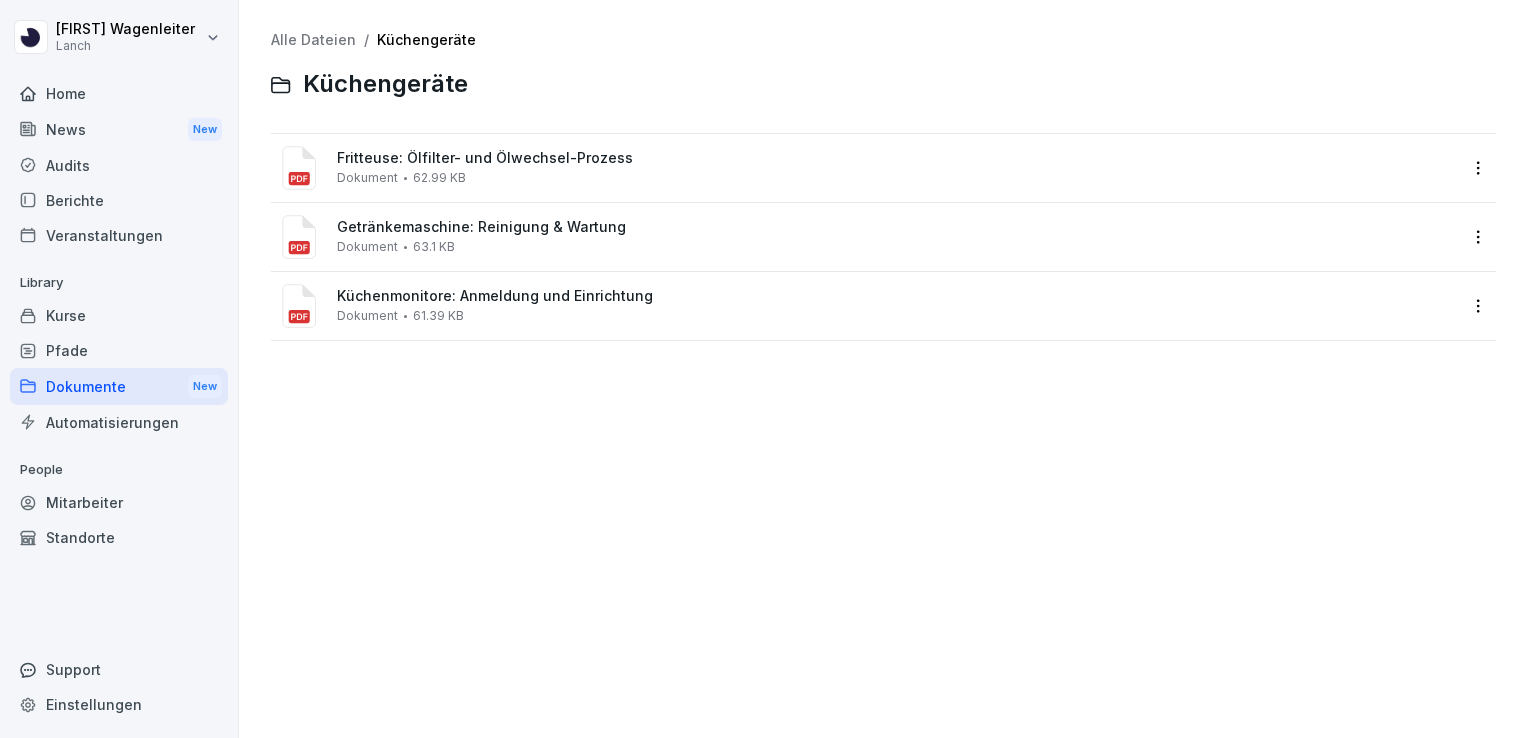 click on "Küchenmonitore: Anmeldung und Einrichtung" at bounding box center (897, 296) 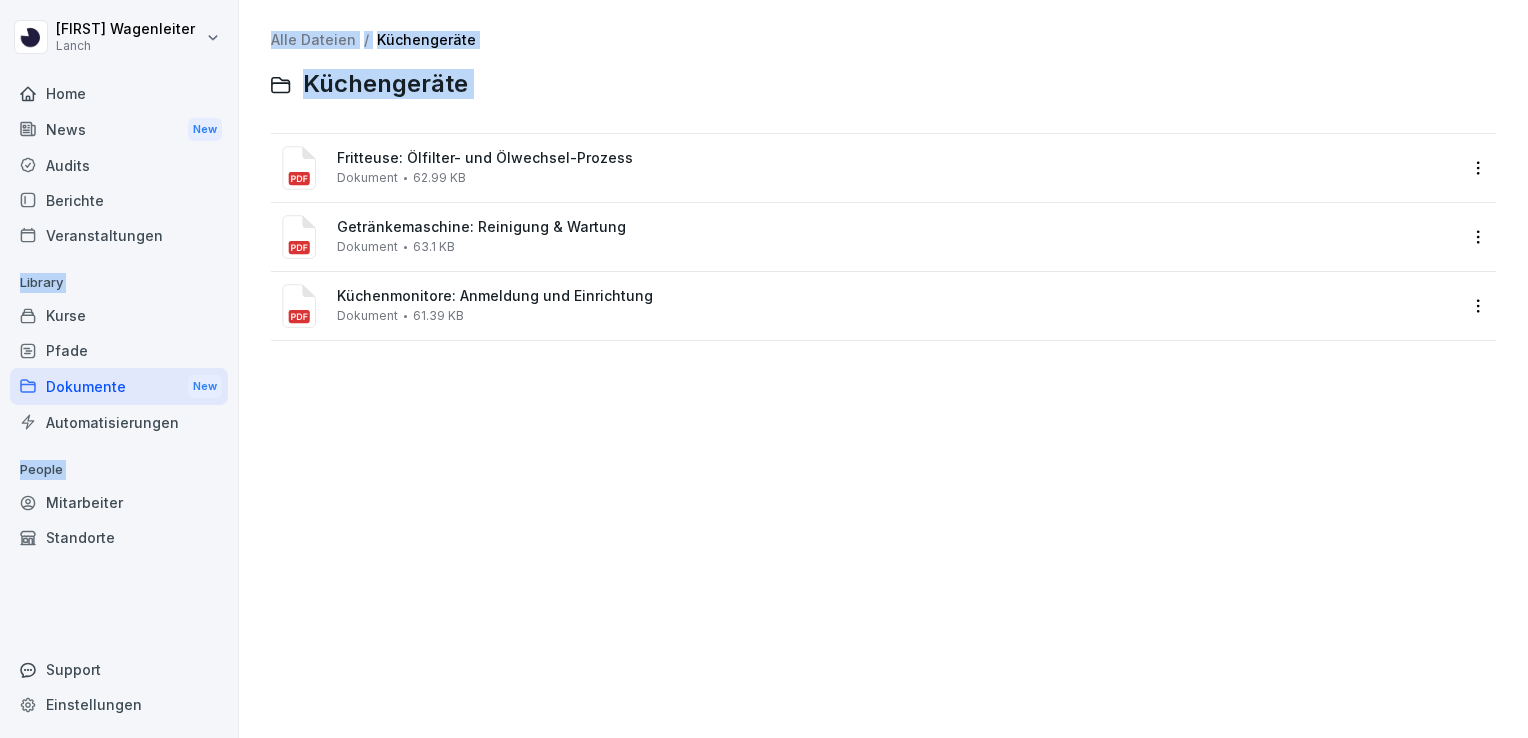 click on "61.39 KB" at bounding box center [438, 316] 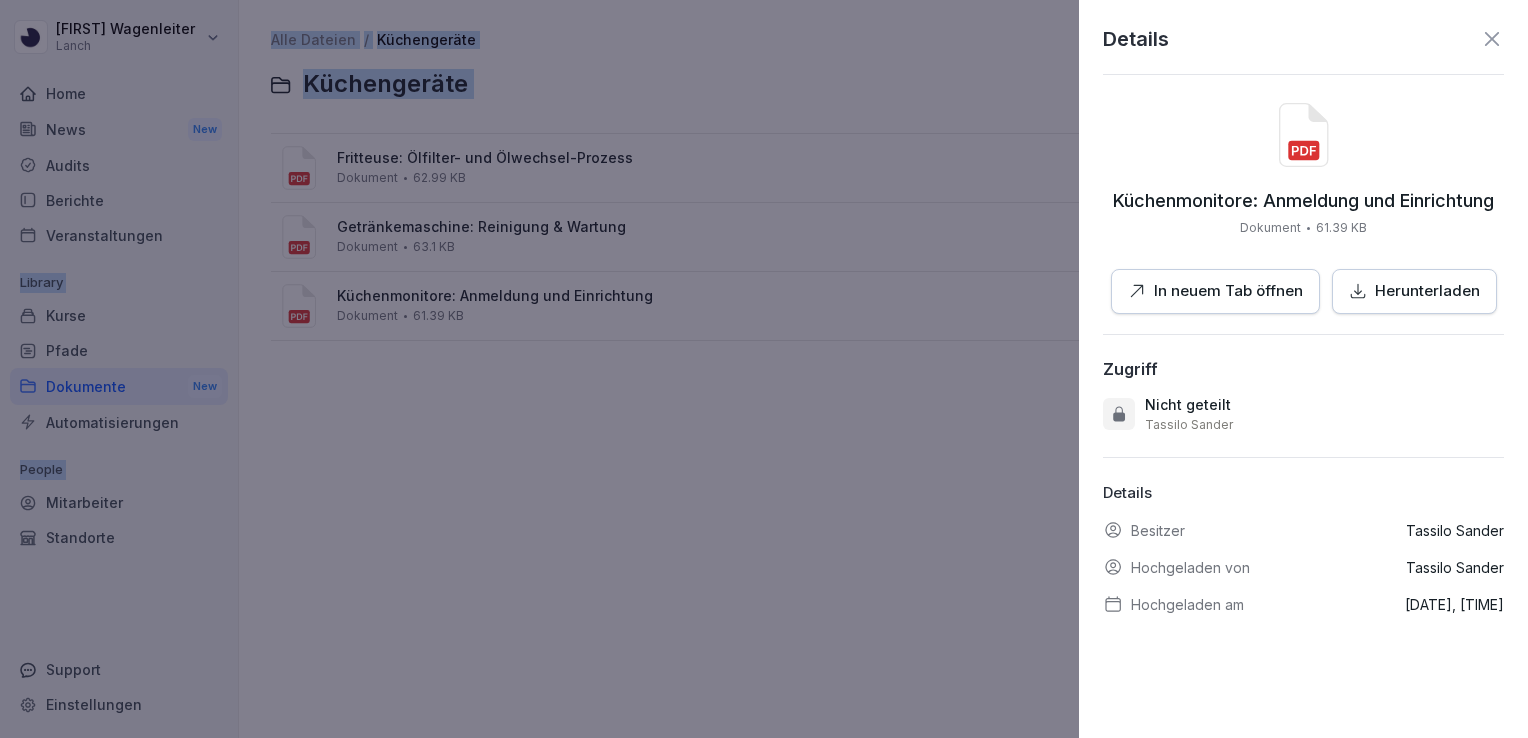 click on "In neuem Tab öffnen" at bounding box center [1228, 291] 